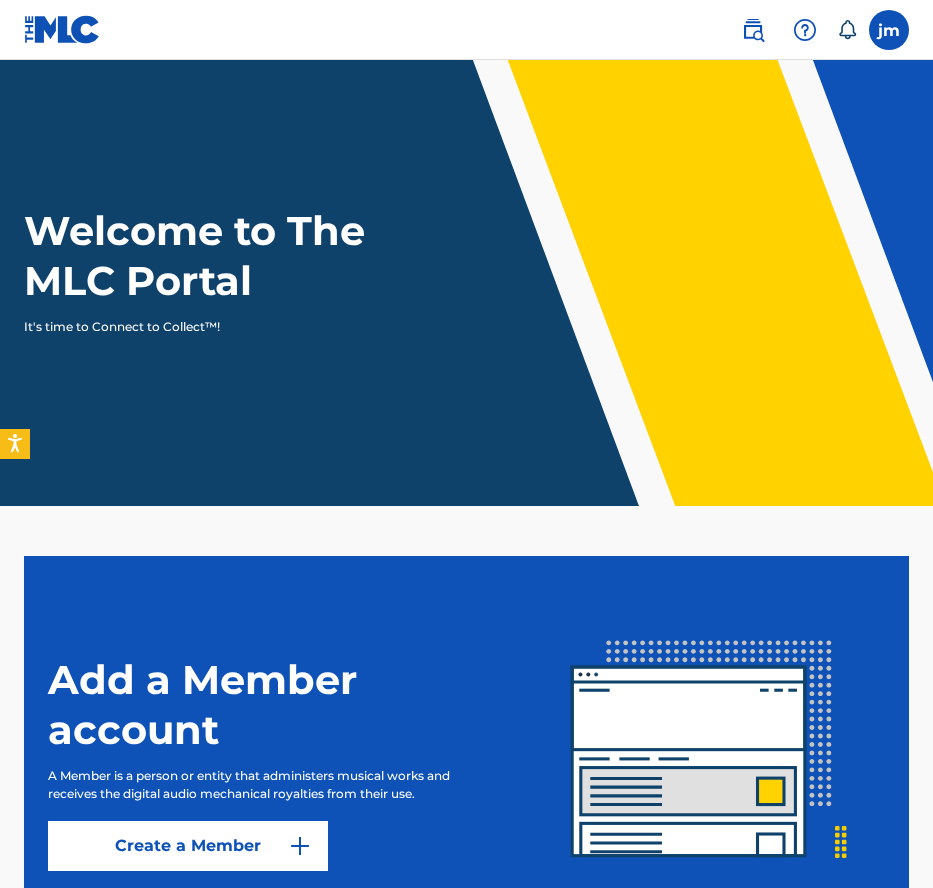 scroll, scrollTop: 0, scrollLeft: 0, axis: both 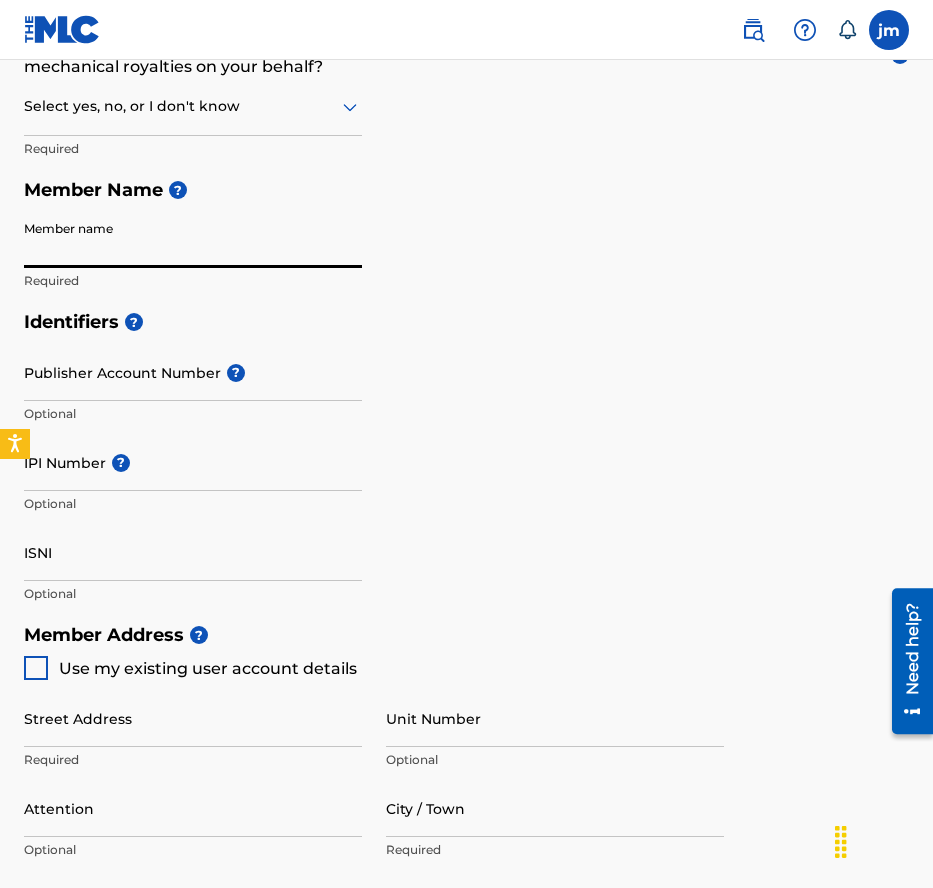 click on "Member name" at bounding box center (193, 239) 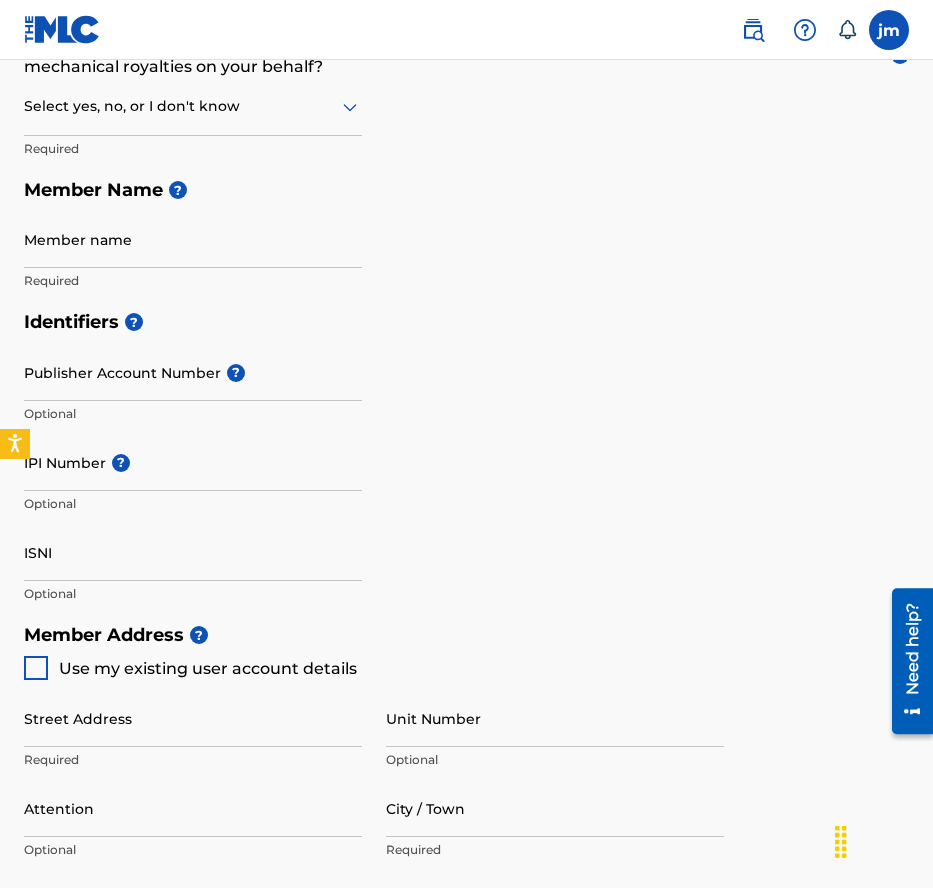 click on "Identifiers ?" at bounding box center (466, 322) 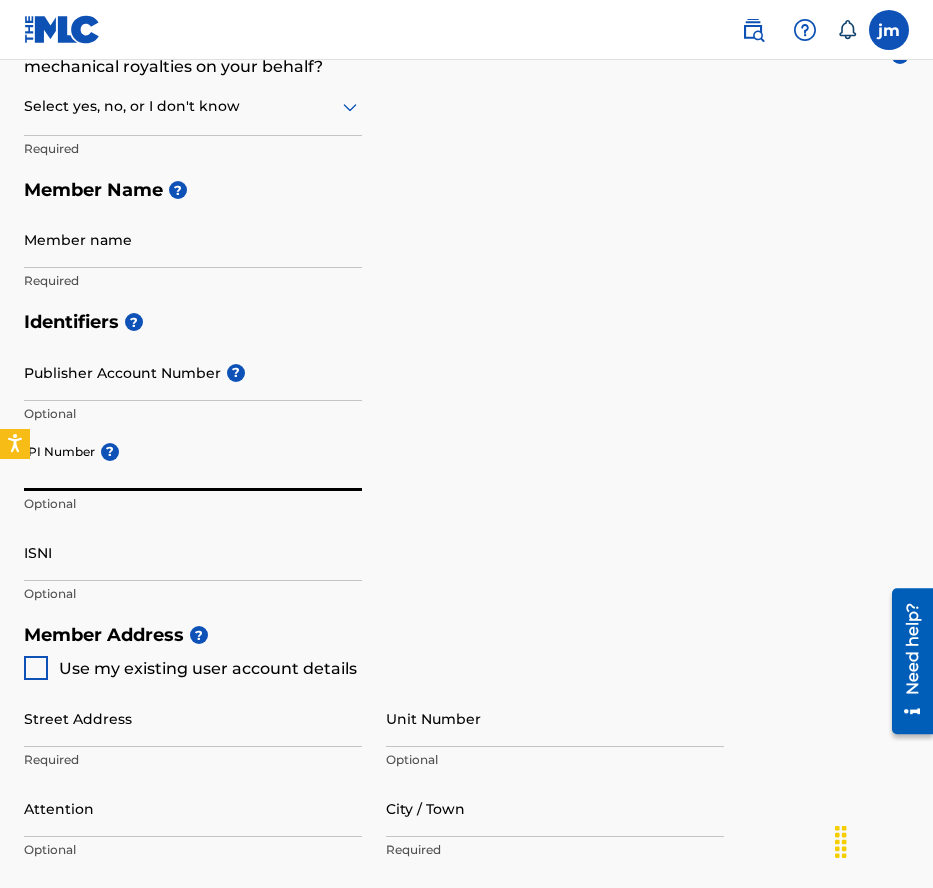 click on "IPI Number ?" at bounding box center [193, 462] 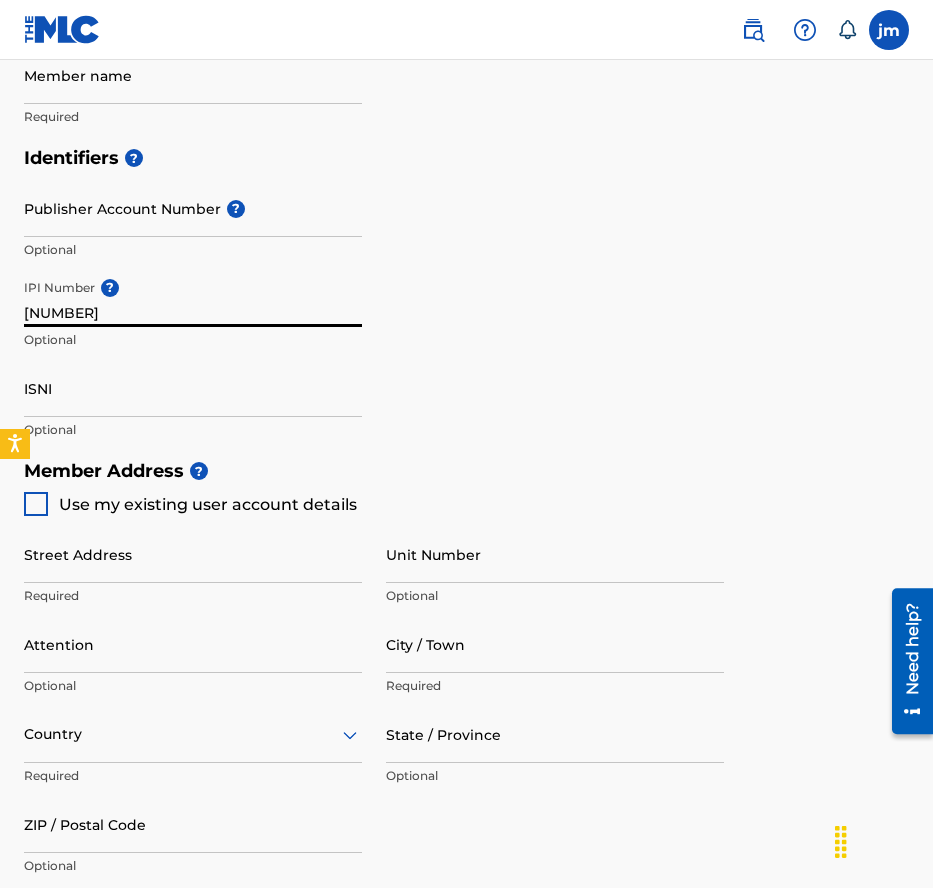 scroll, scrollTop: 612, scrollLeft: 0, axis: vertical 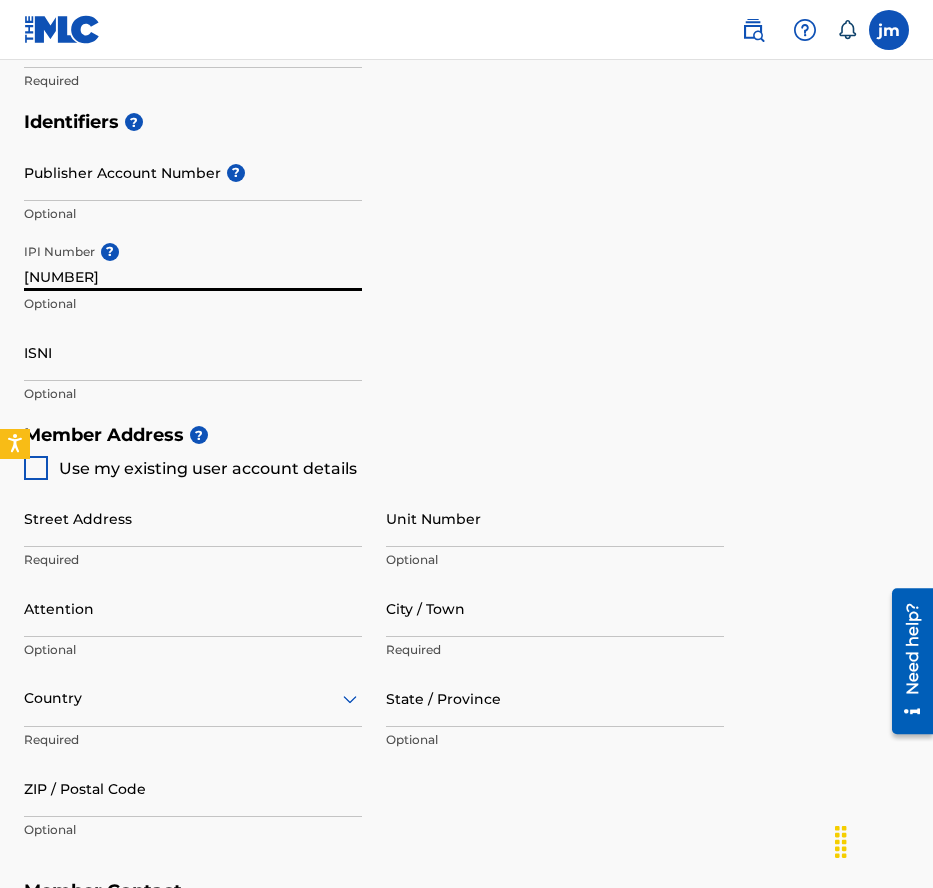 type on "00894460892" 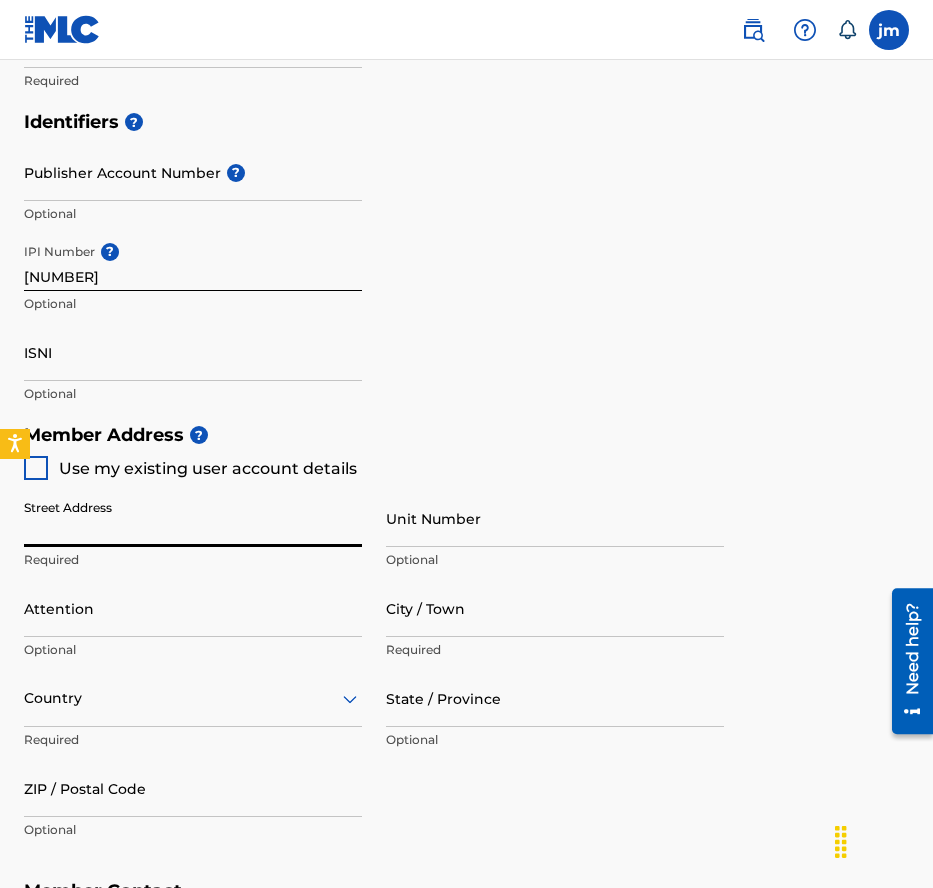 click on "Street Address" at bounding box center (193, 518) 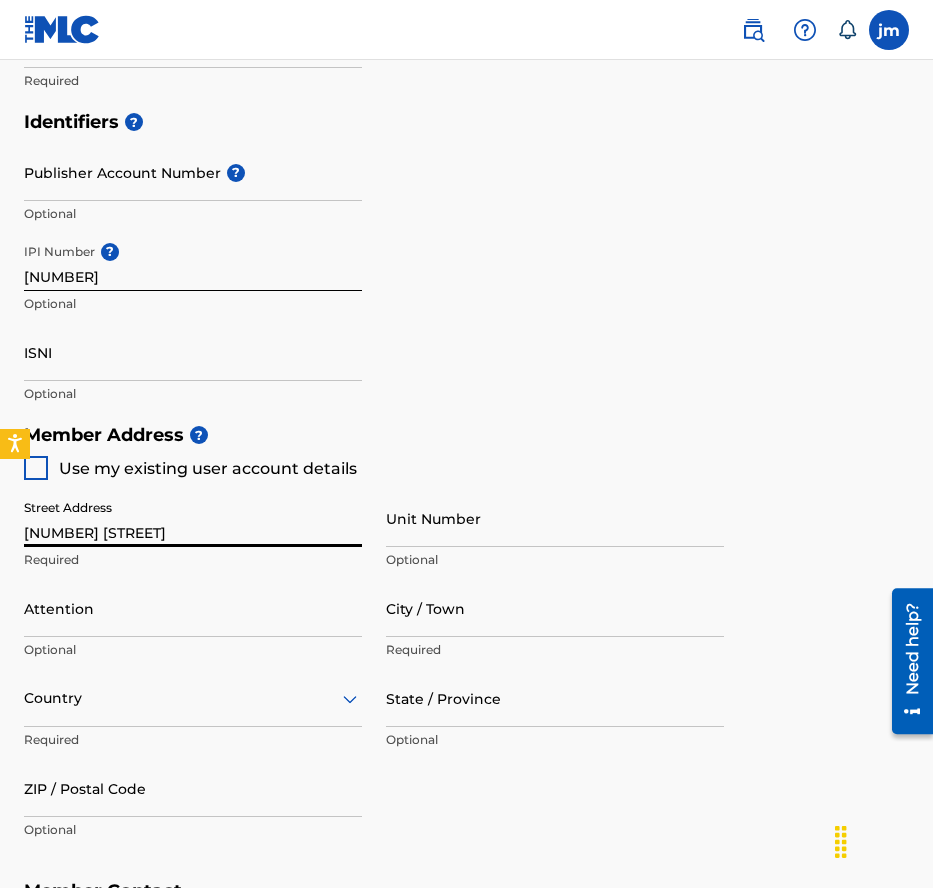 type on "seneca" 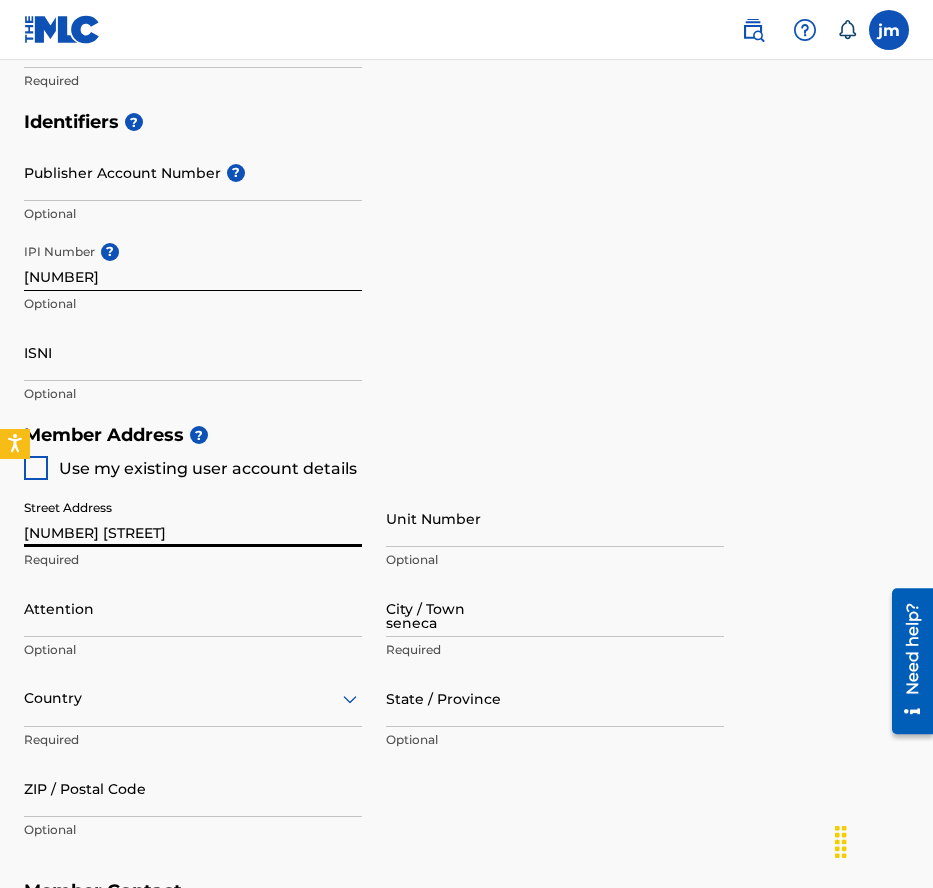 type on "United States" 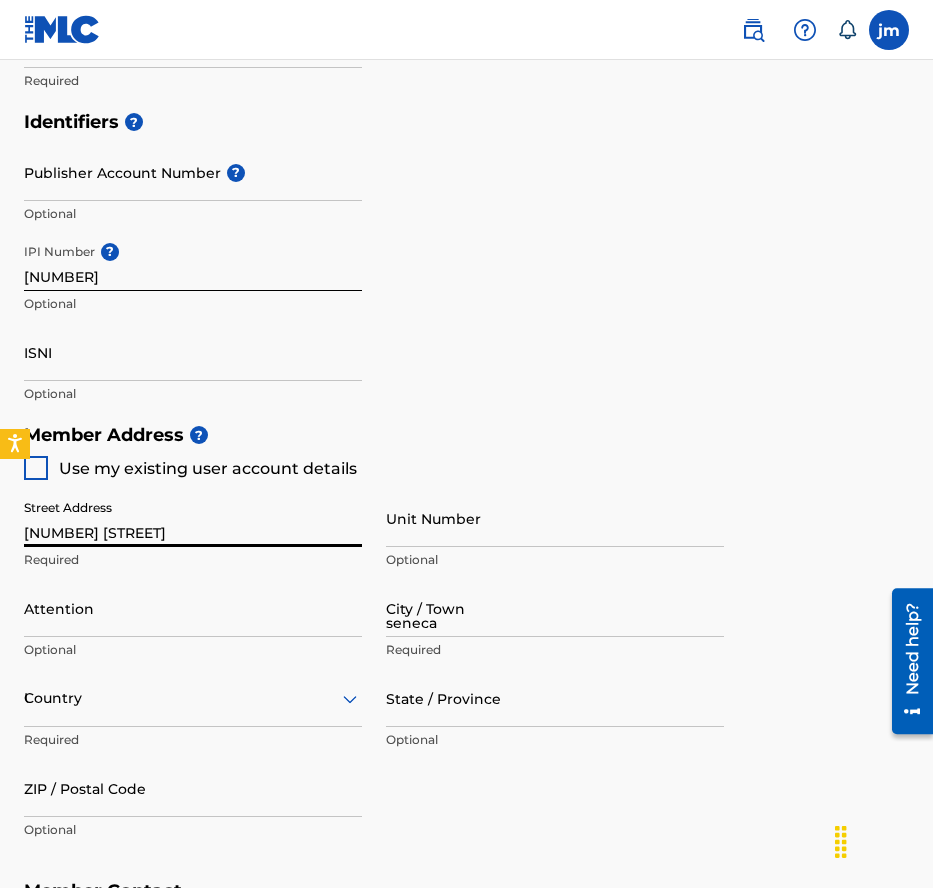 type on "sc" 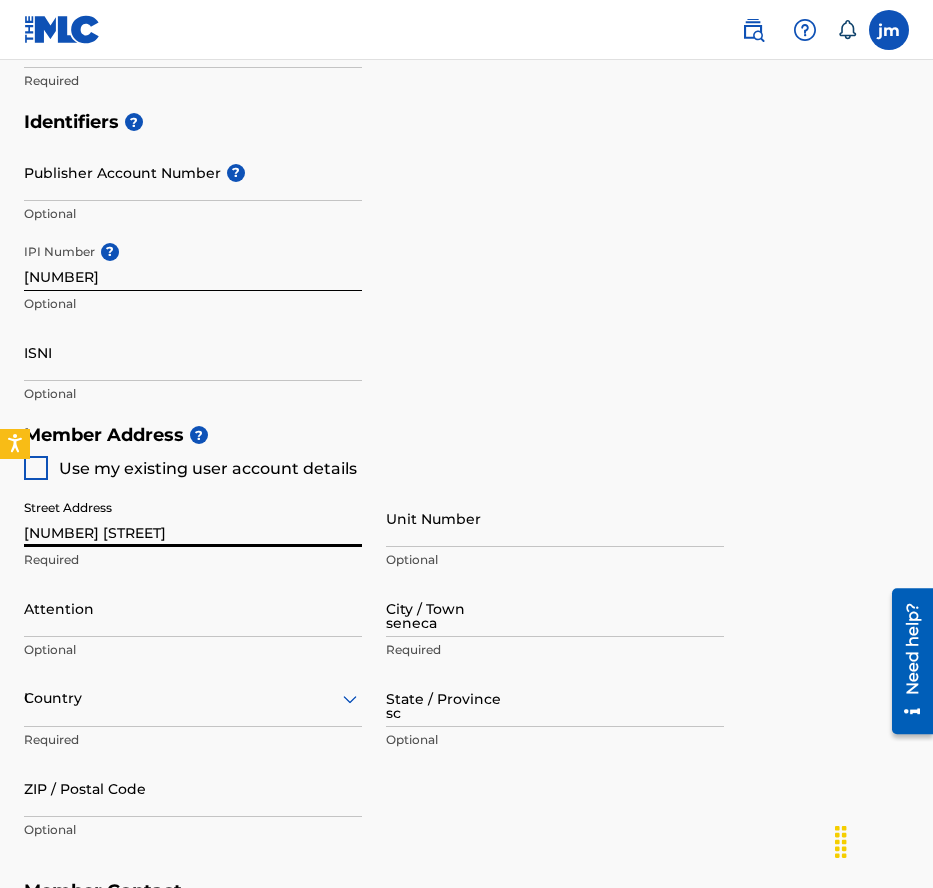 type on "29672" 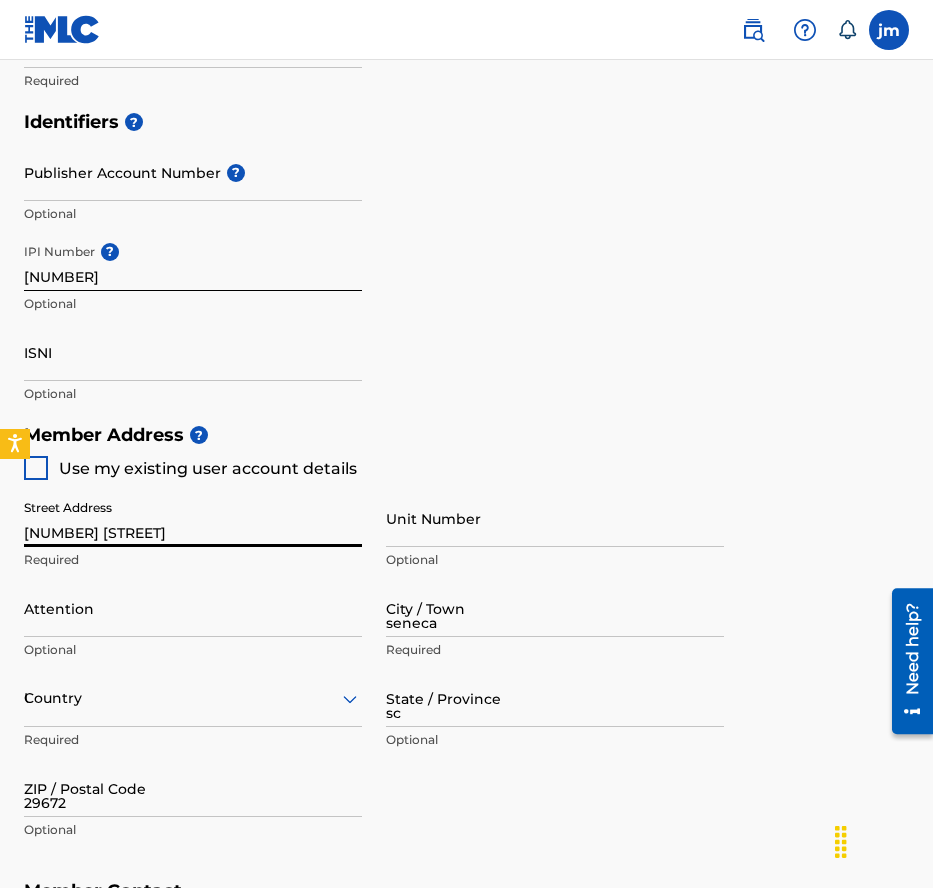 type on "United States" 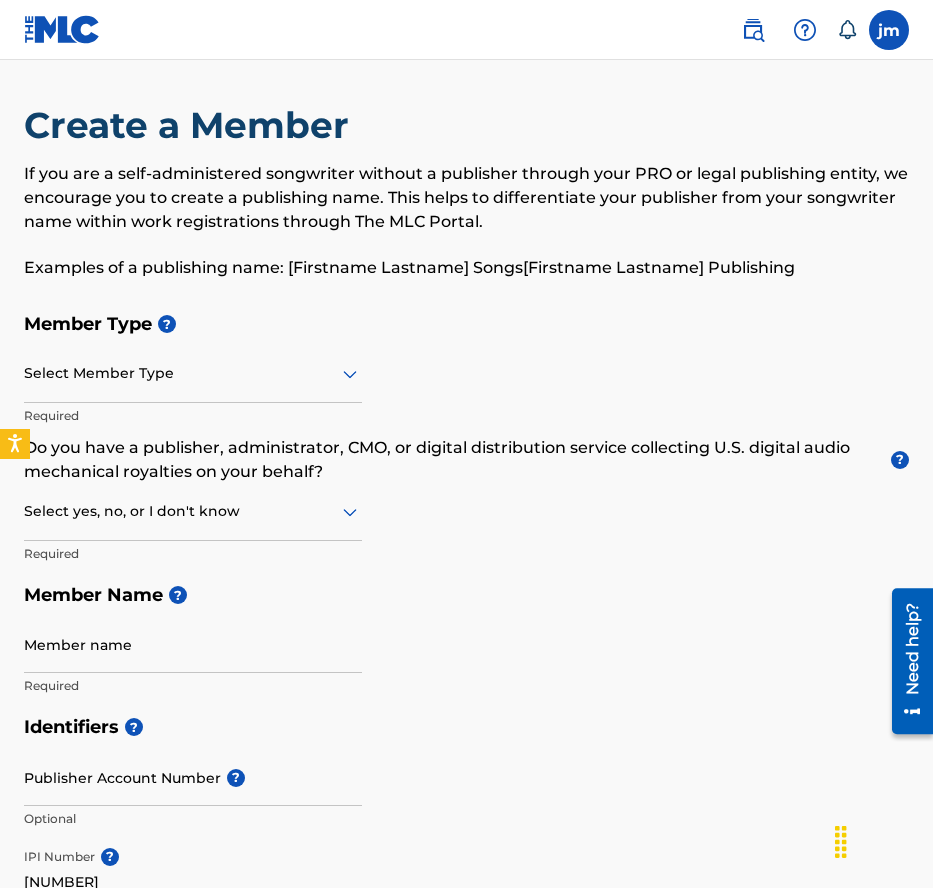 scroll, scrollTop: 0, scrollLeft: 0, axis: both 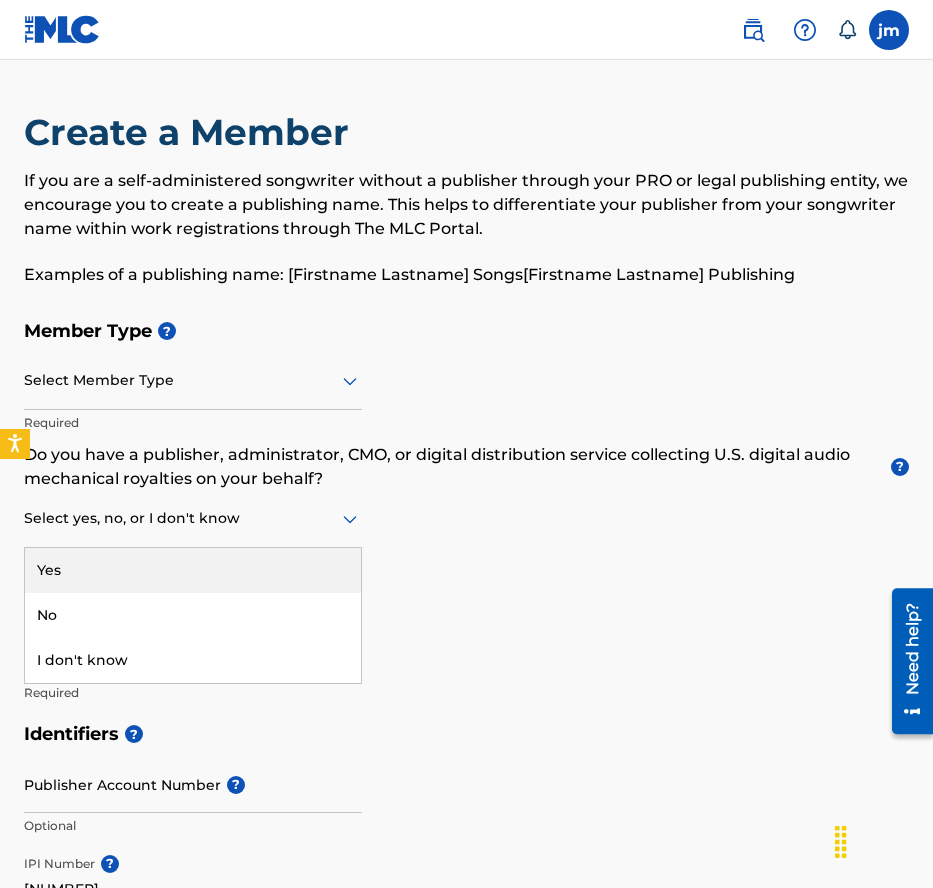 click 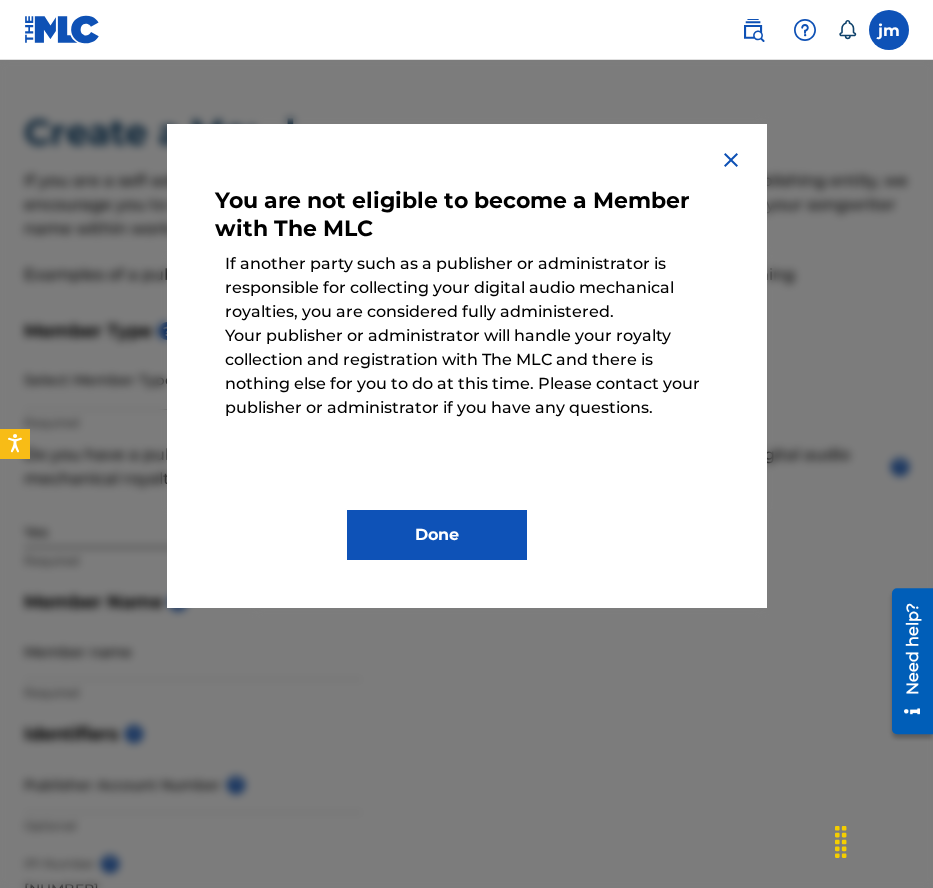 click at bounding box center (731, 160) 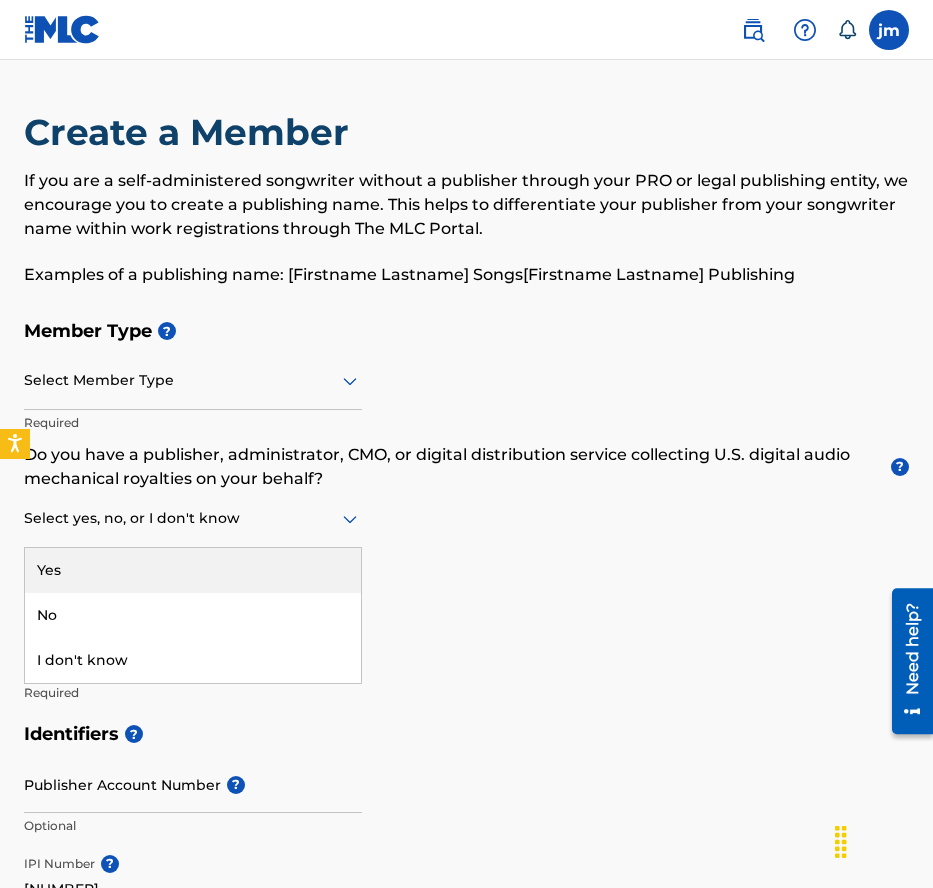click 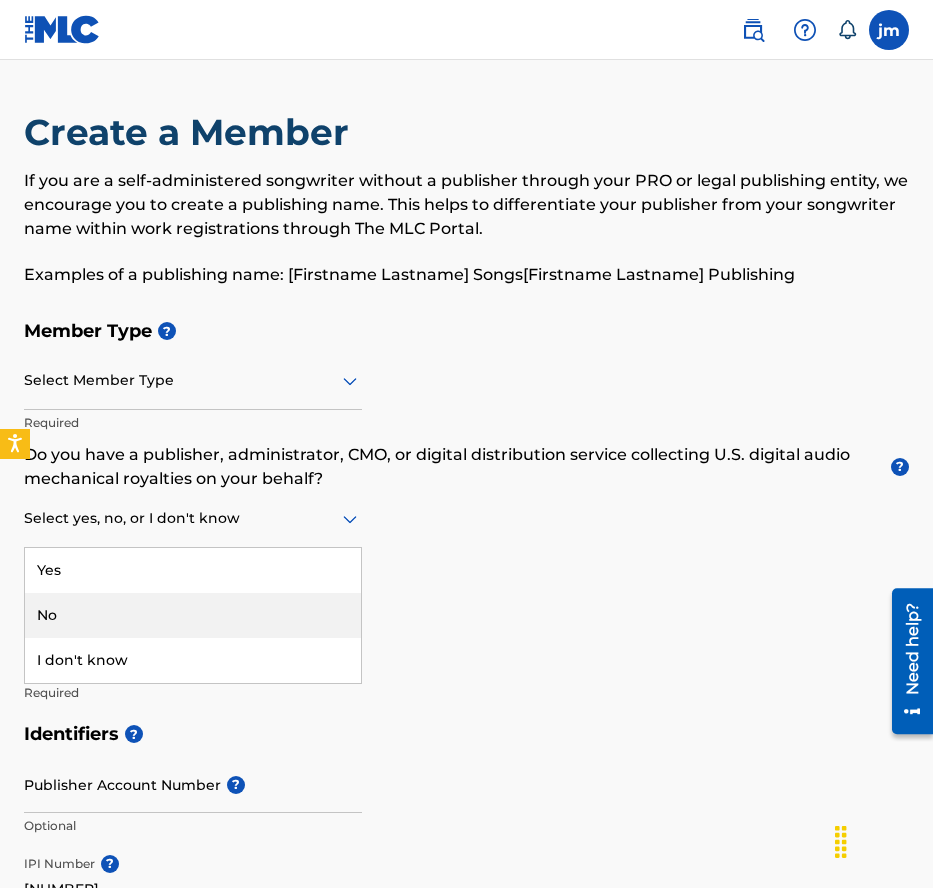 click on "No" at bounding box center [193, 615] 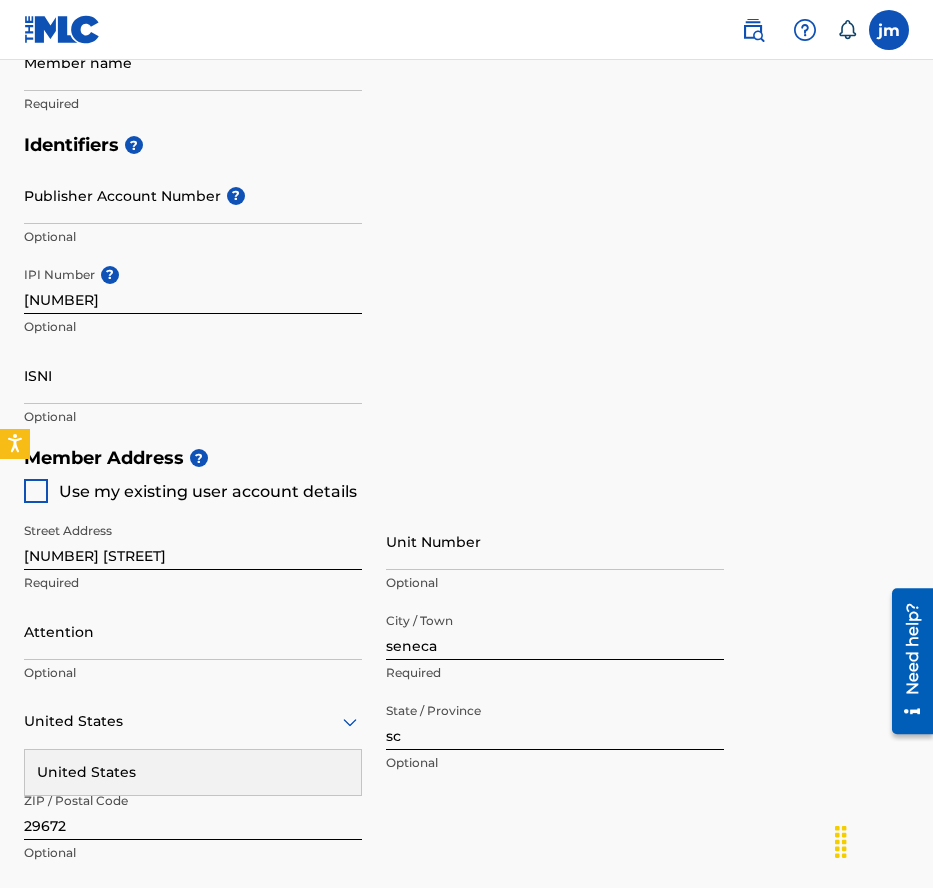 scroll, scrollTop: 600, scrollLeft: 0, axis: vertical 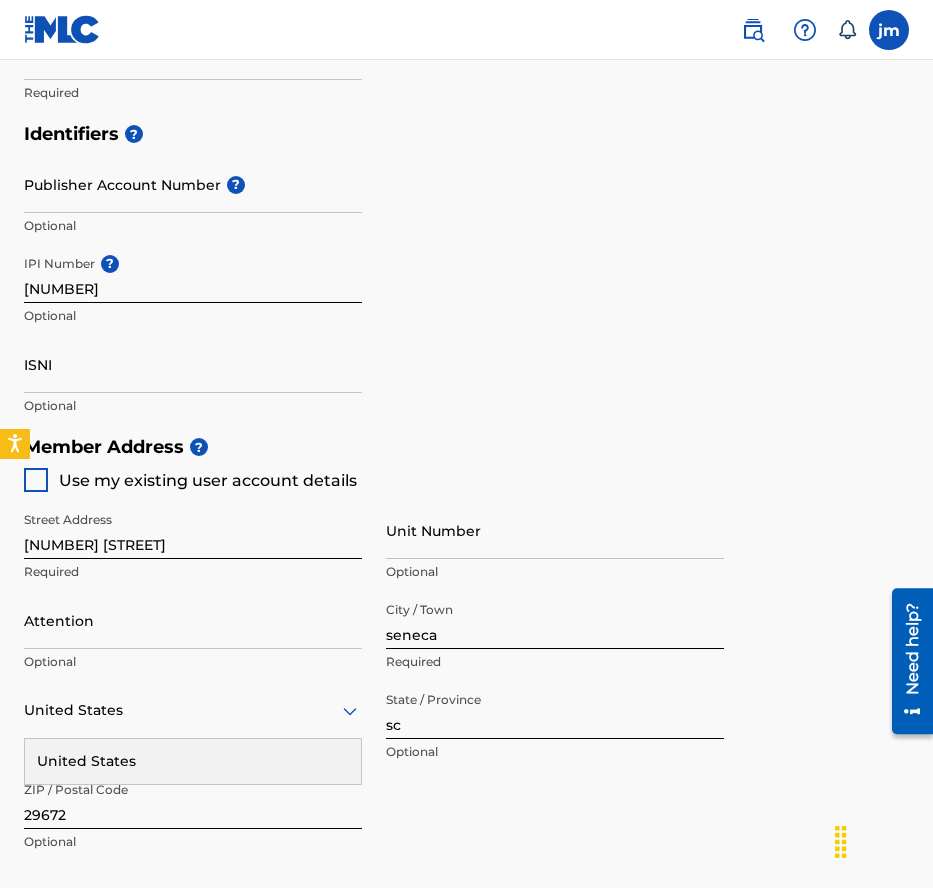 click at bounding box center [36, 480] 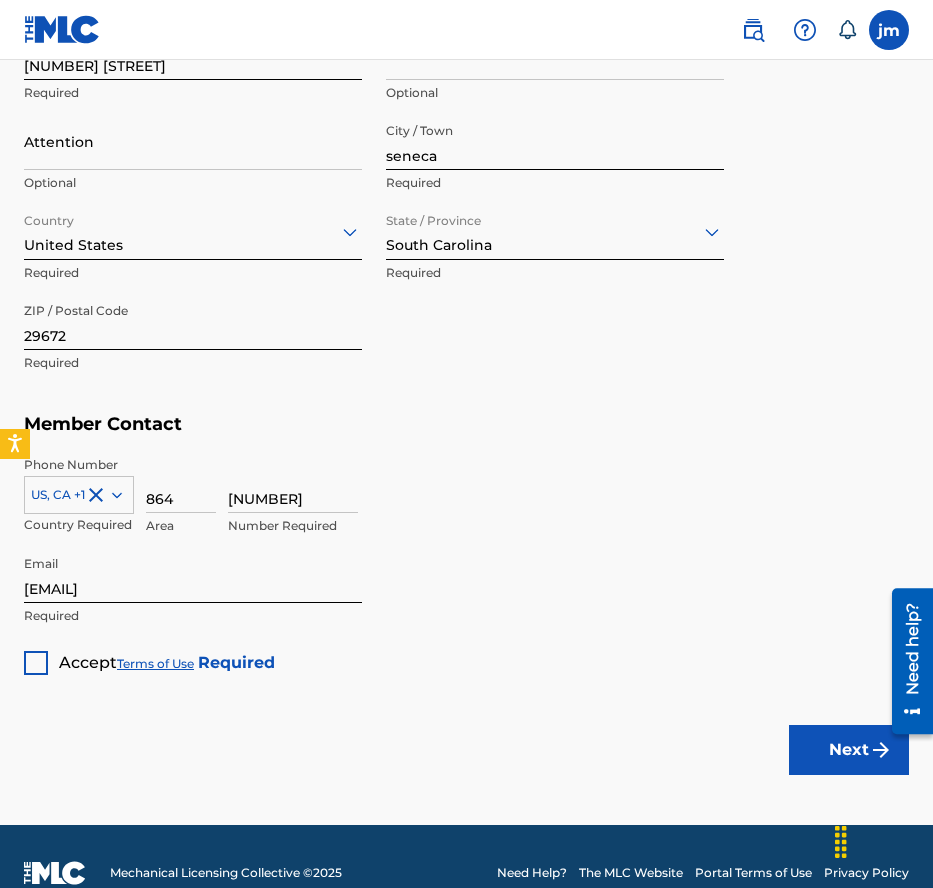 scroll, scrollTop: 1112, scrollLeft: 0, axis: vertical 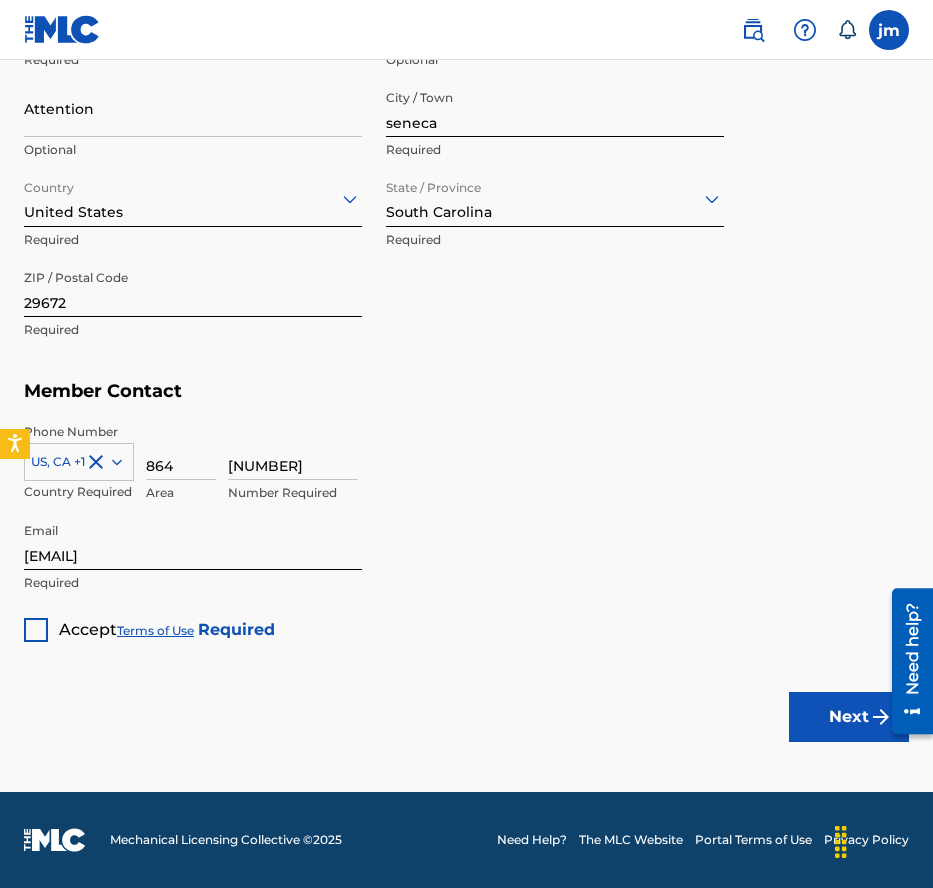 click at bounding box center [36, 630] 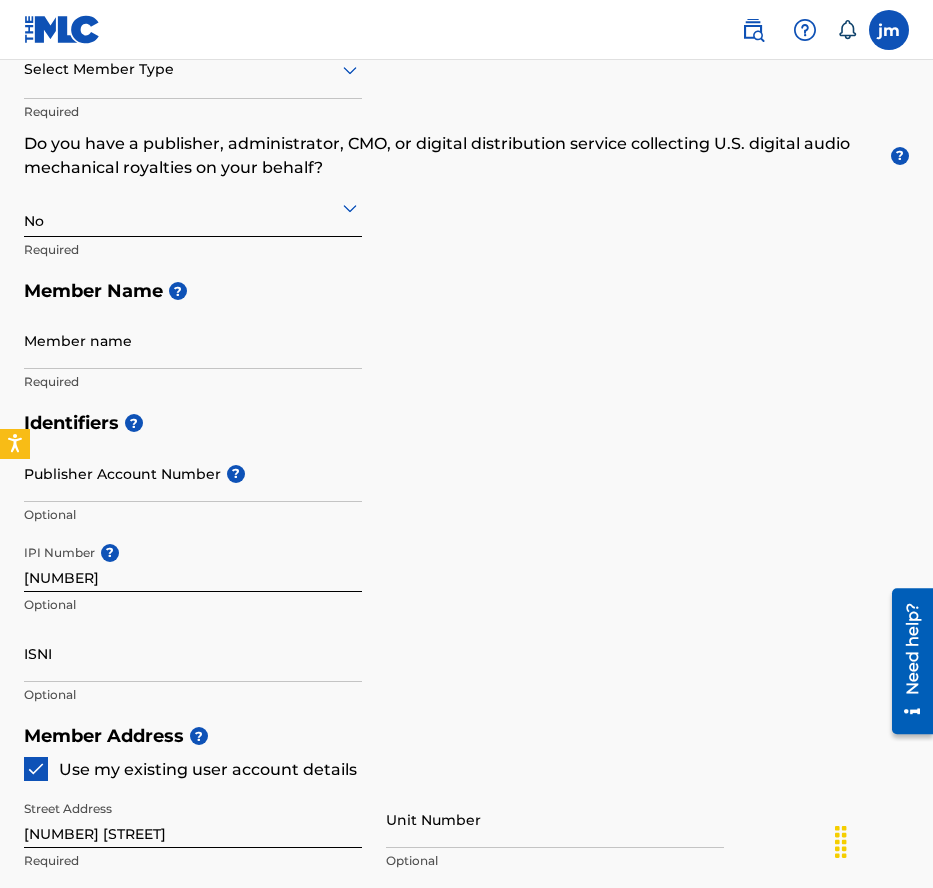 scroll, scrollTop: 312, scrollLeft: 0, axis: vertical 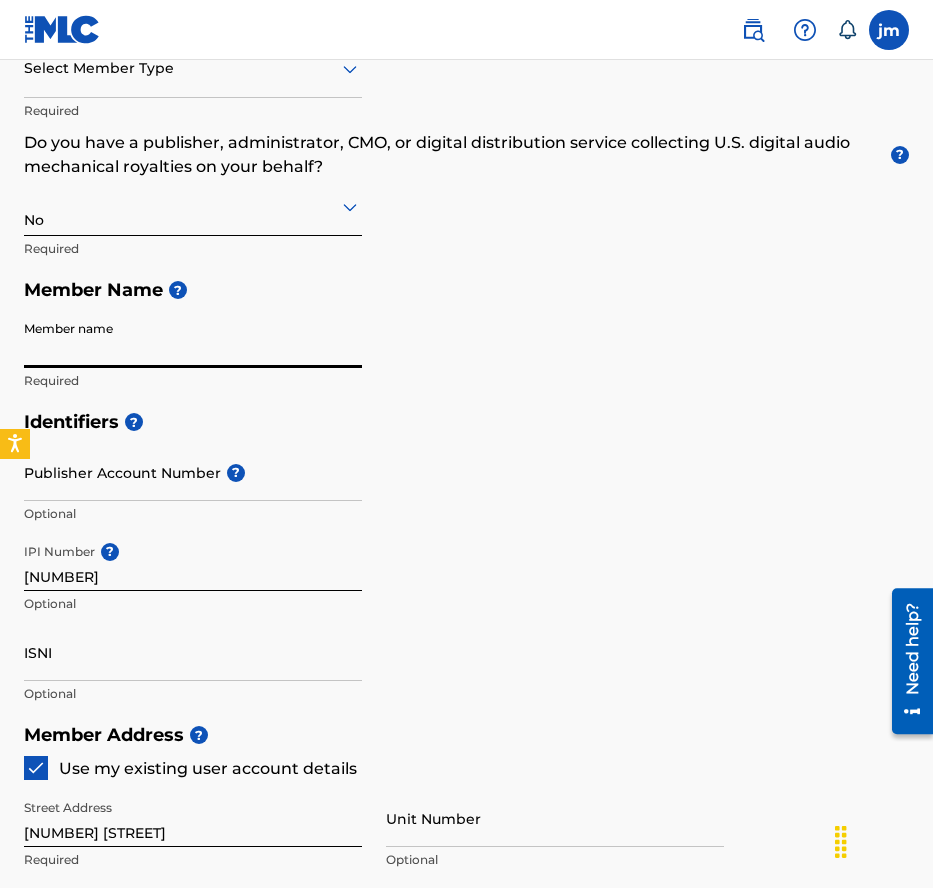 click on "Member name" at bounding box center (193, 339) 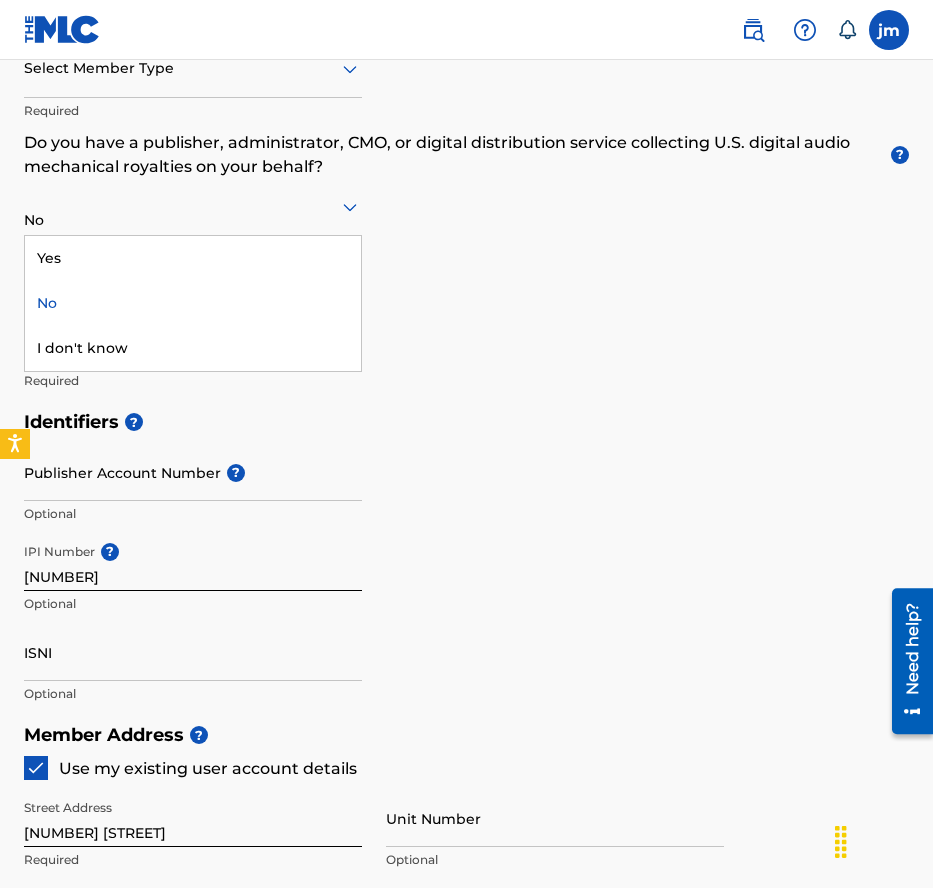 click 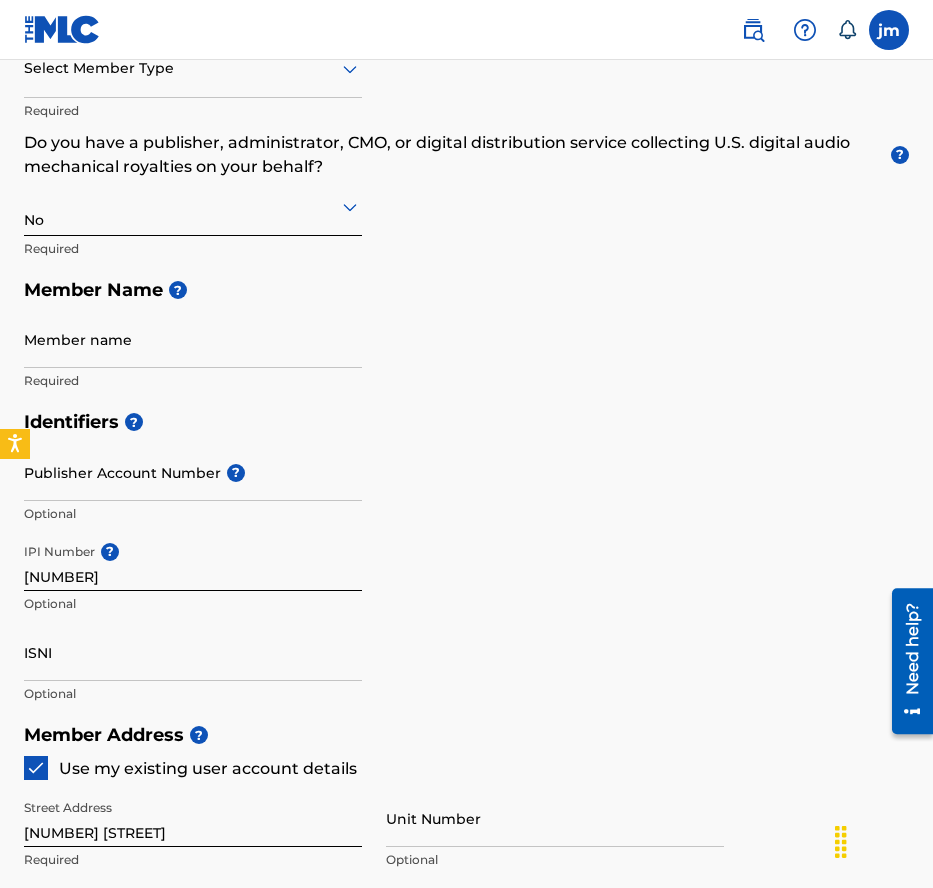 click 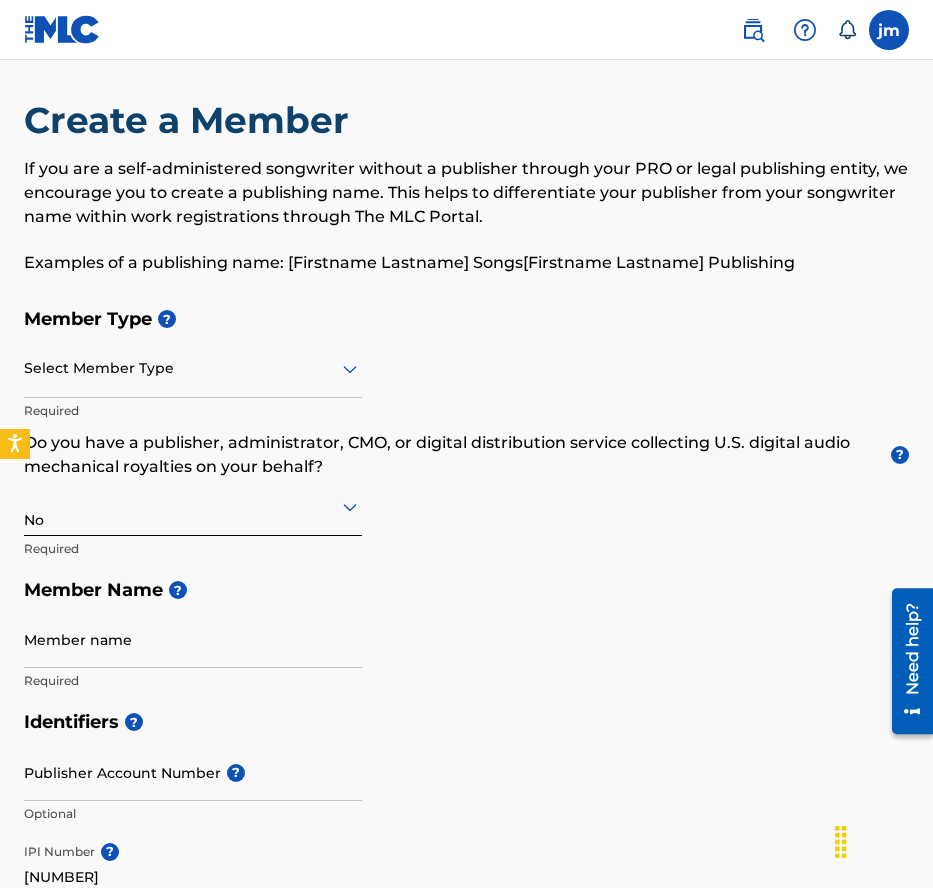 scroll, scrollTop: 0, scrollLeft: 0, axis: both 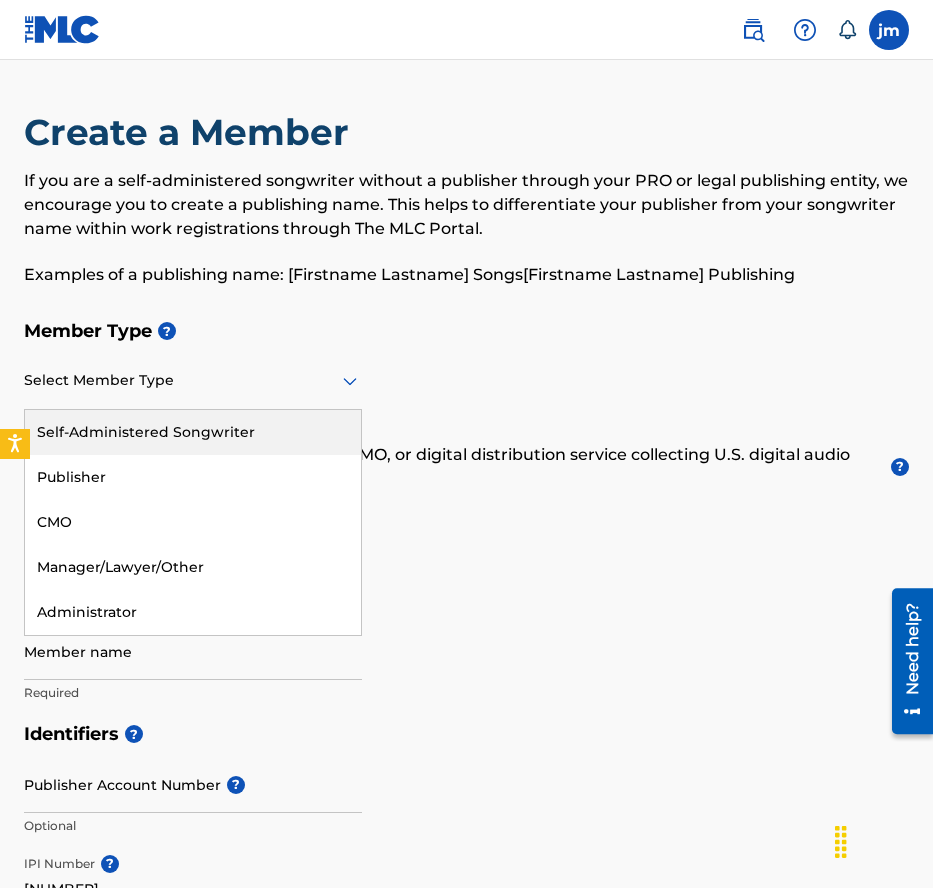 click 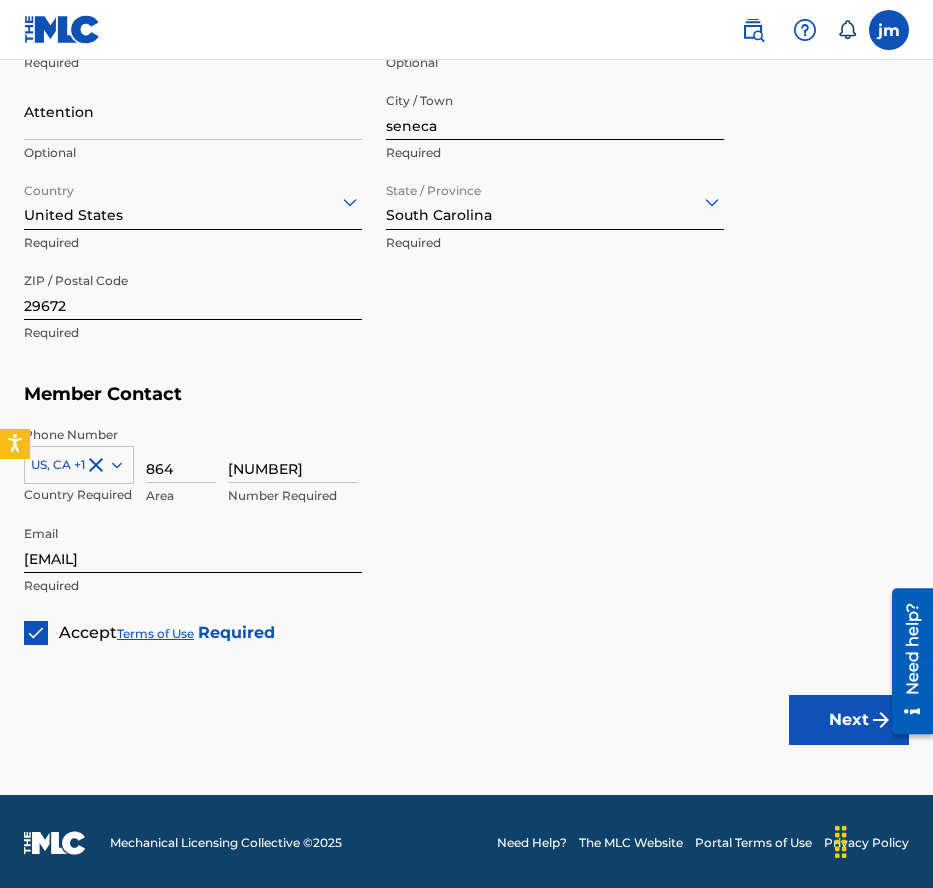 scroll, scrollTop: 1112, scrollLeft: 0, axis: vertical 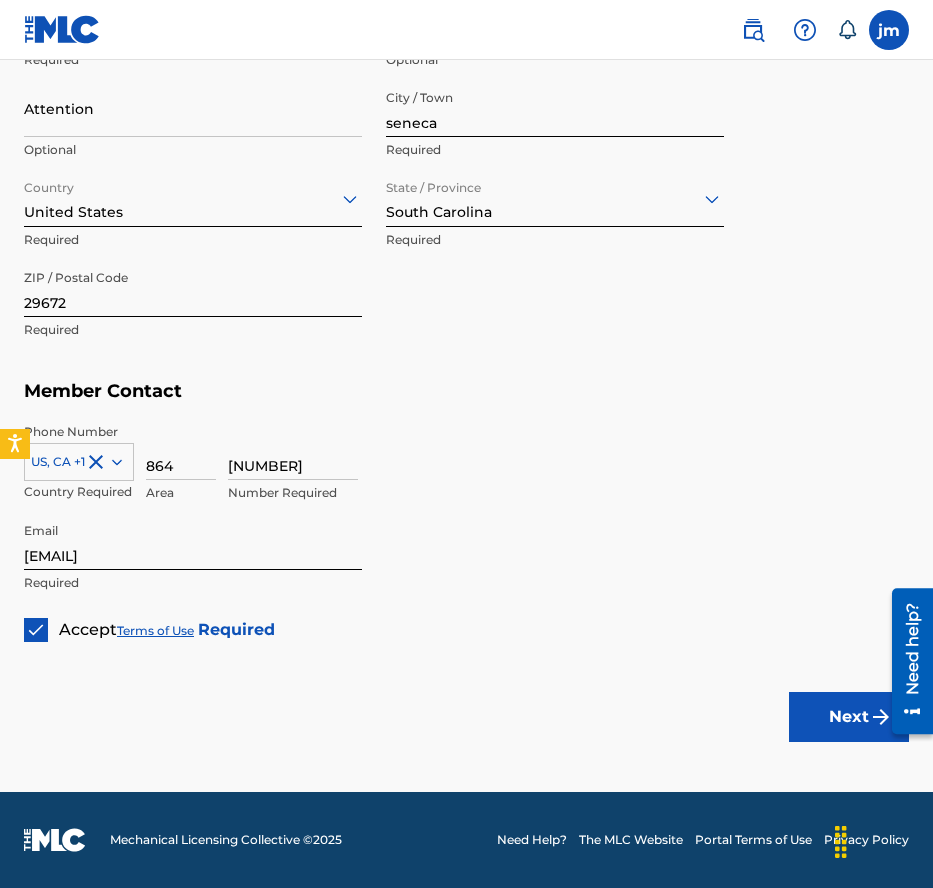 click on "Next" at bounding box center (849, 717) 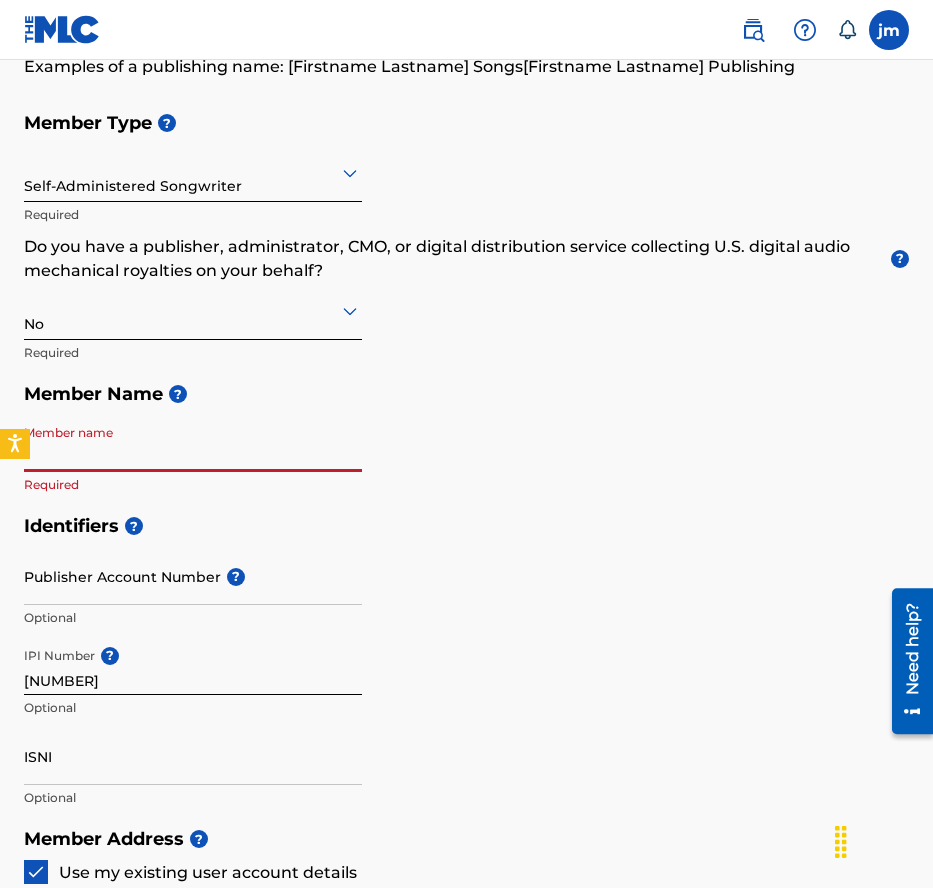 click on "Member name" at bounding box center (193, 443) 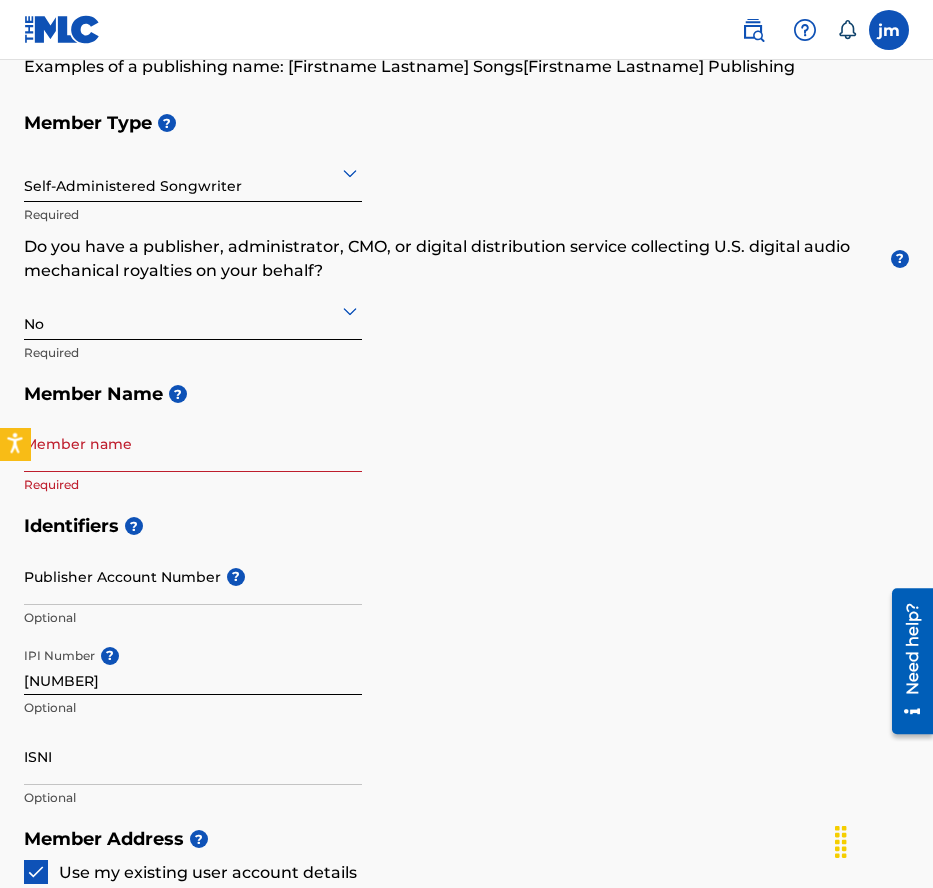 click 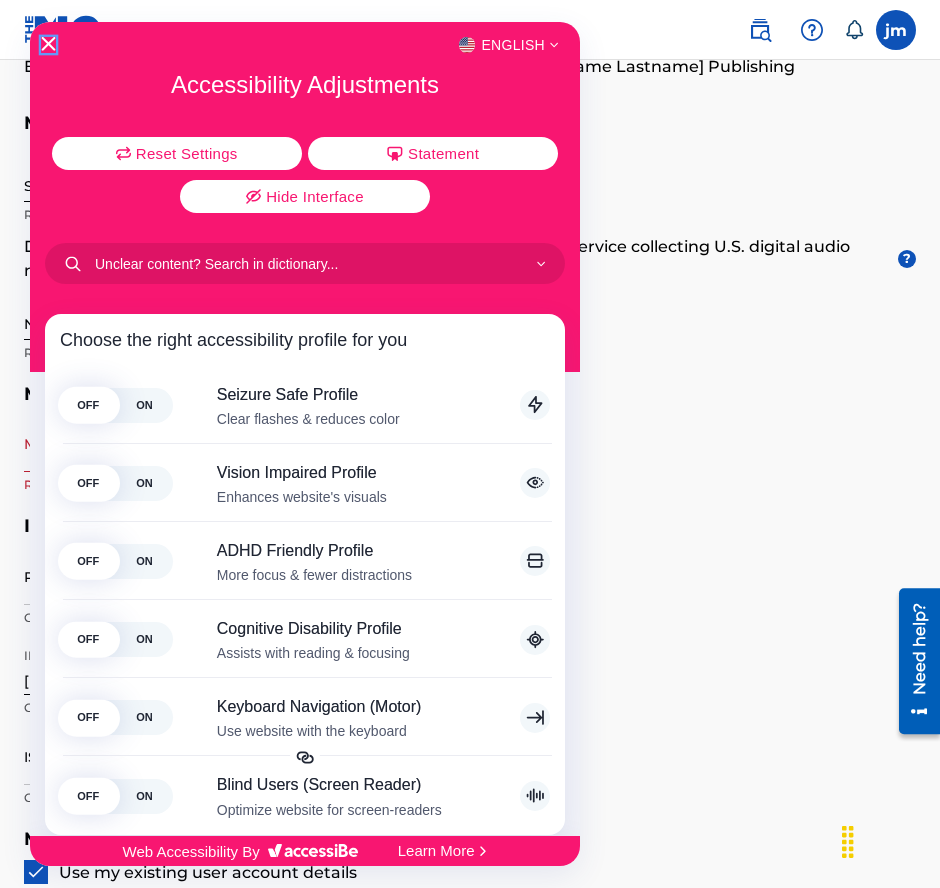 click 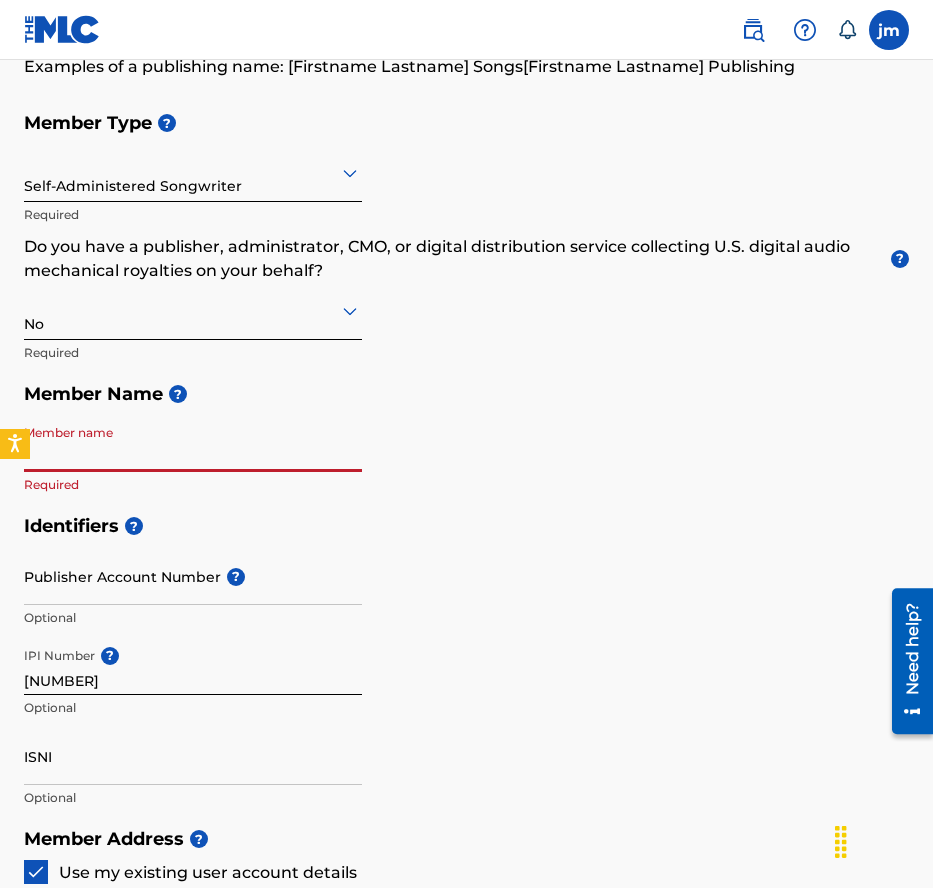 click on "Member name" at bounding box center (193, 443) 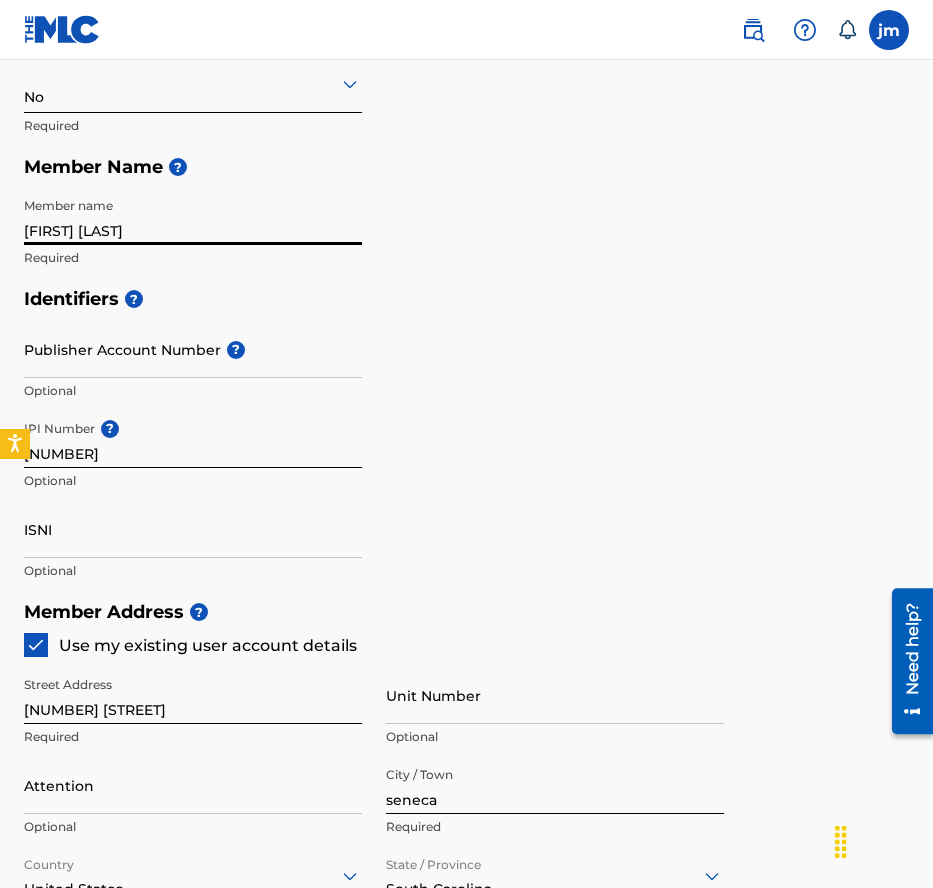 scroll, scrollTop: 400, scrollLeft: 0, axis: vertical 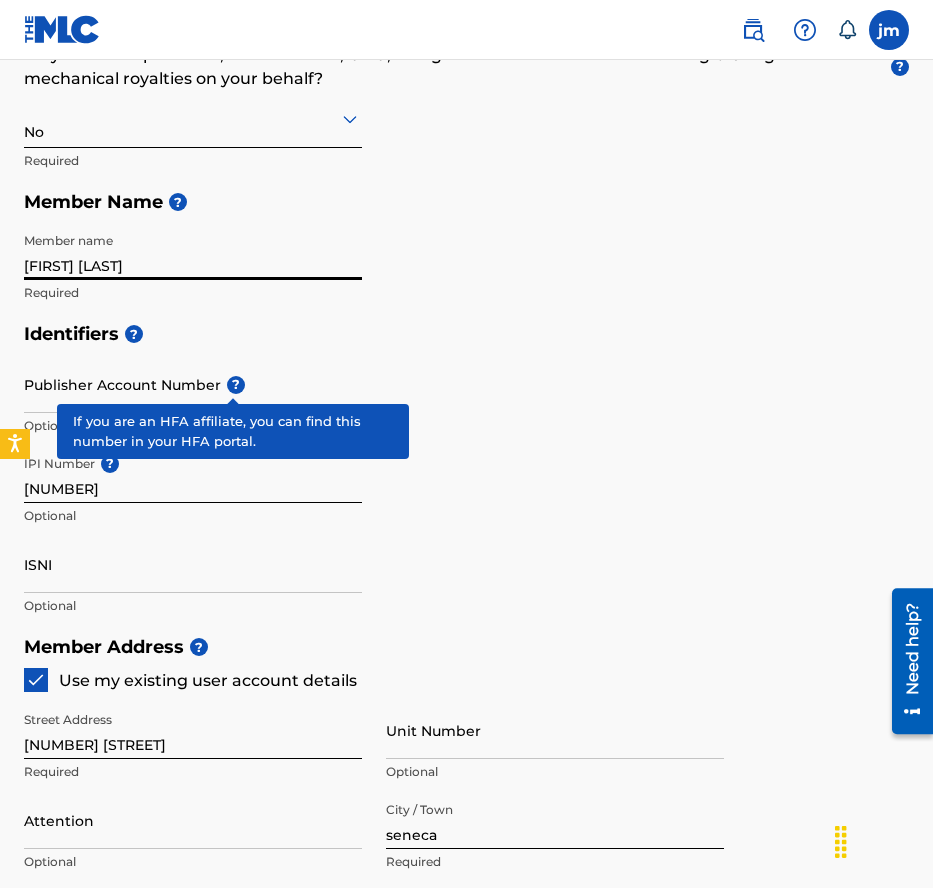 type on "jordache motley" 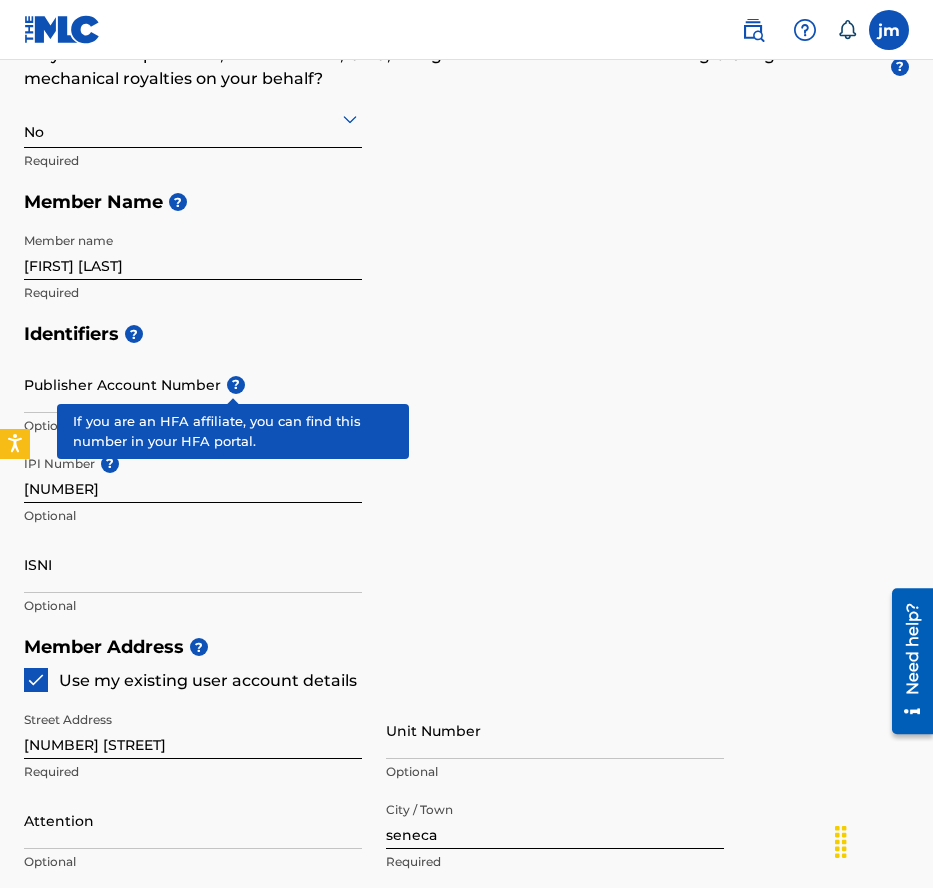click on "?" at bounding box center (236, 385) 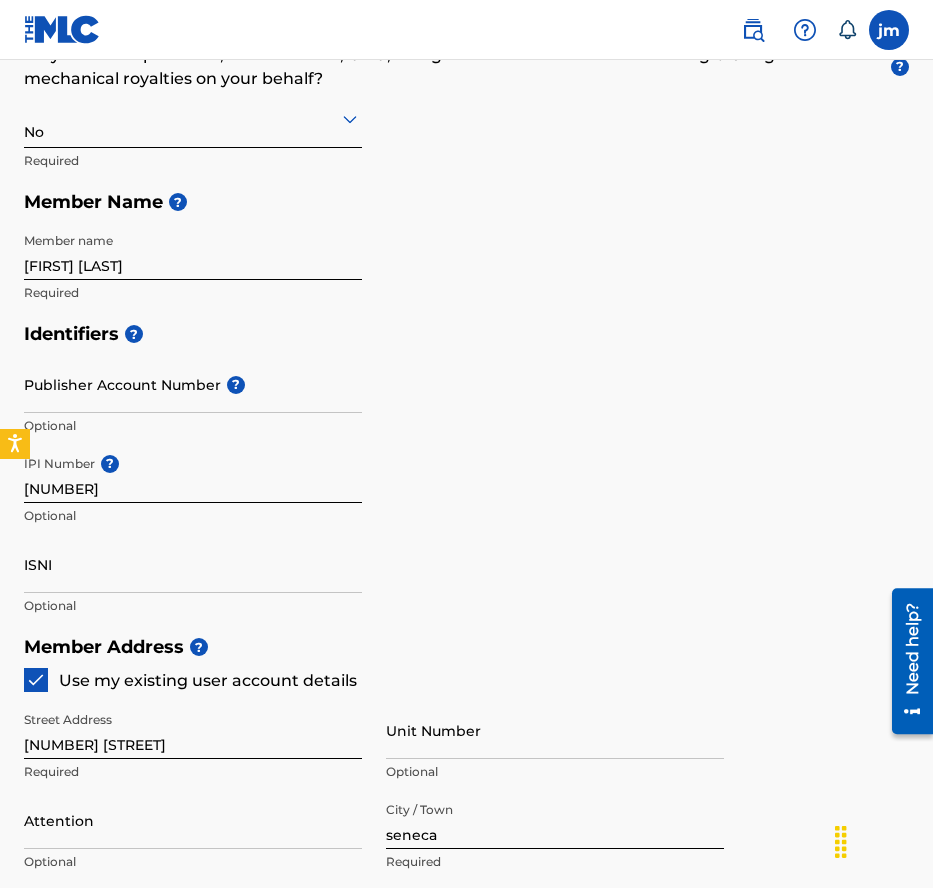 click on "Publisher Account Number ? Optional" at bounding box center [193, 401] 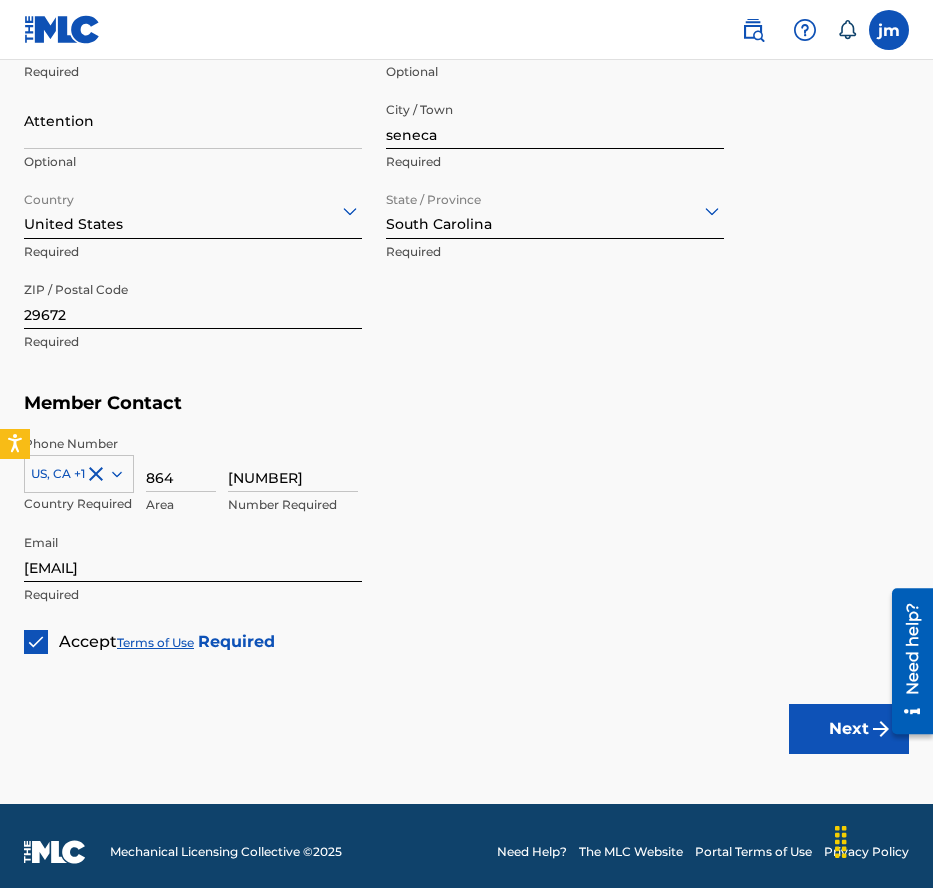 scroll, scrollTop: 1112, scrollLeft: 0, axis: vertical 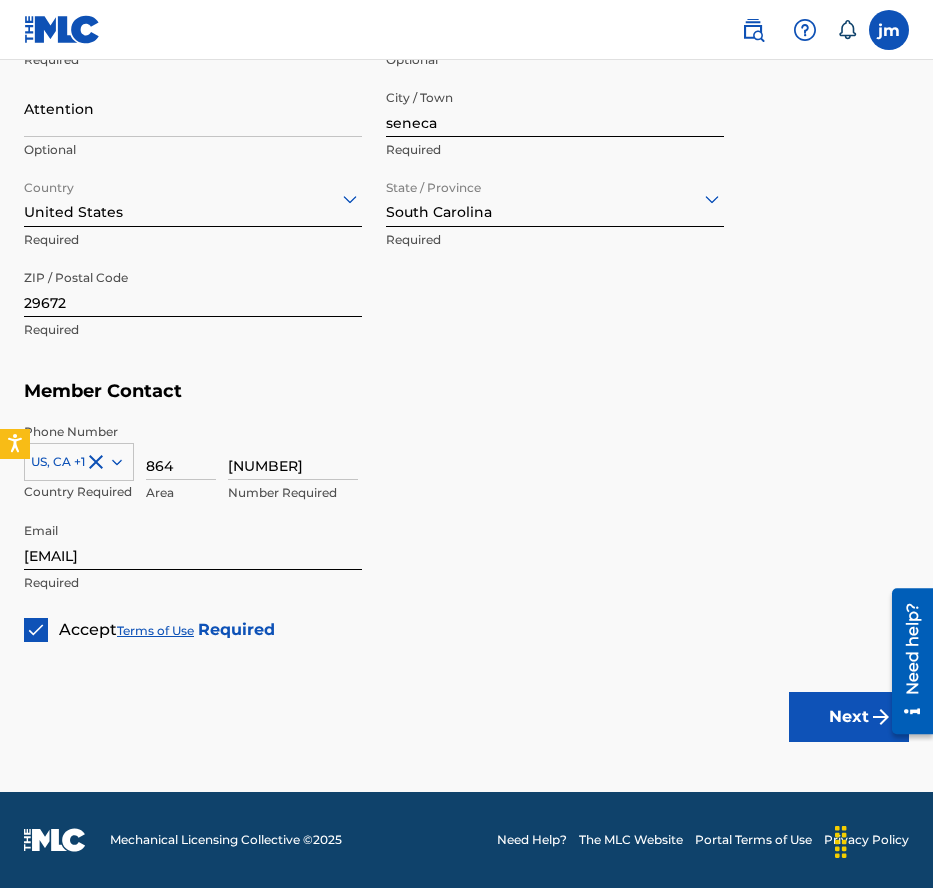 click on "Next" at bounding box center (849, 717) 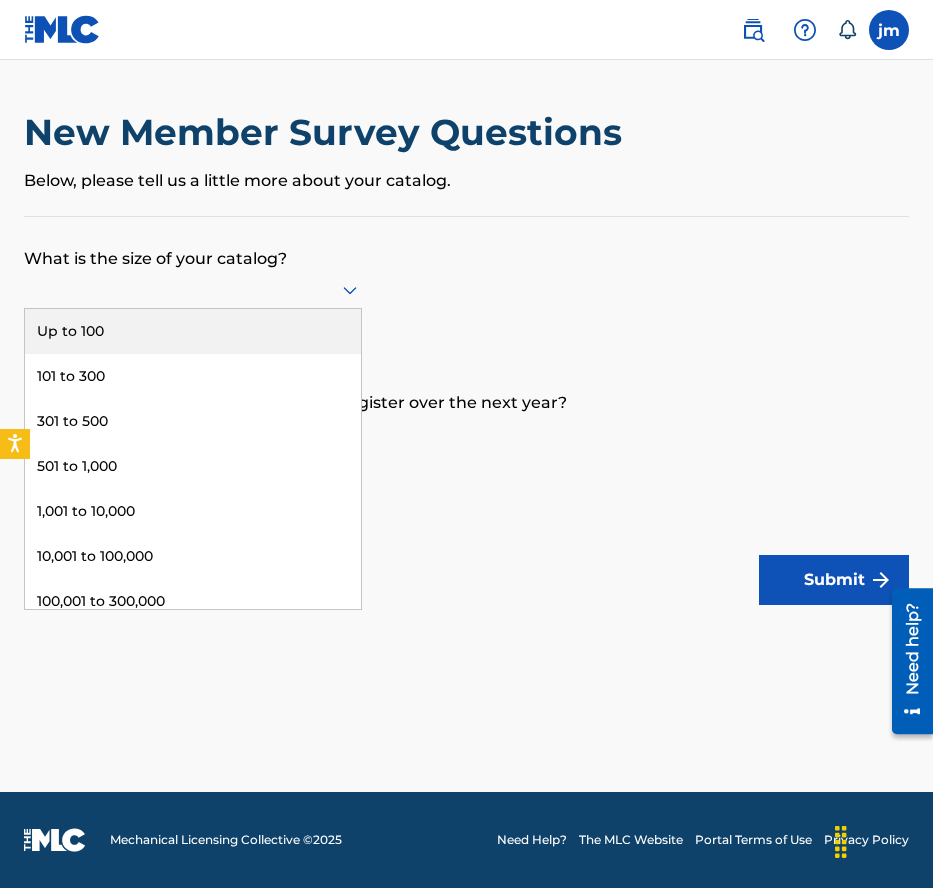 click 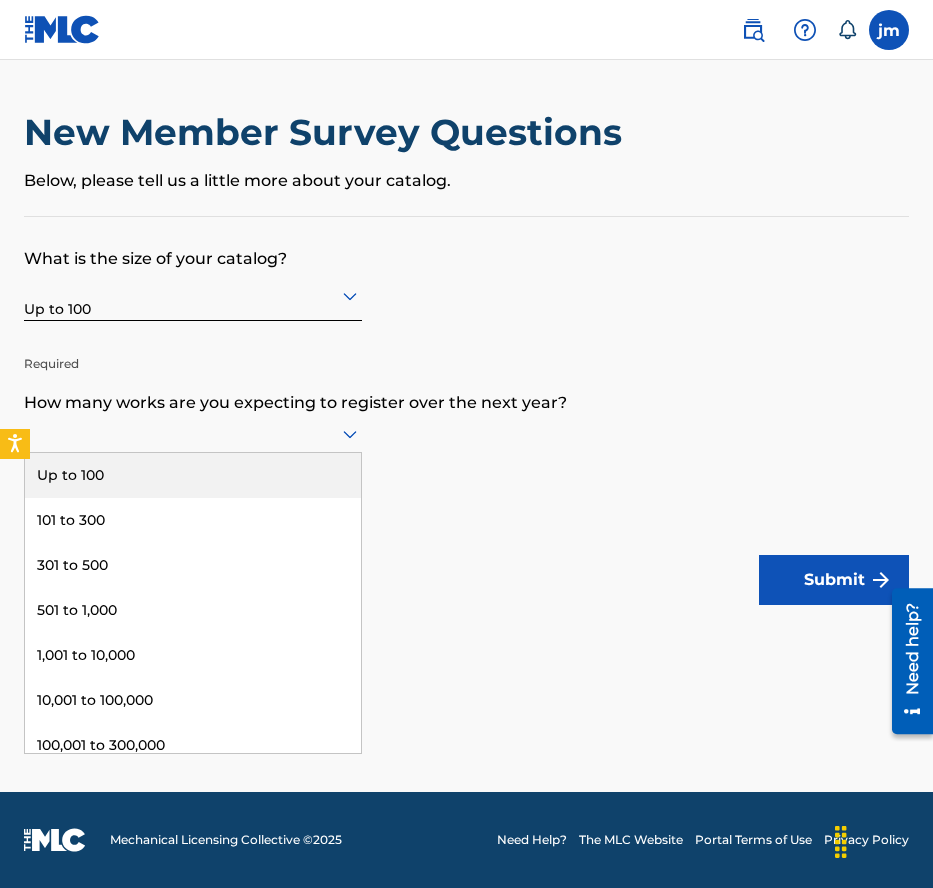 click 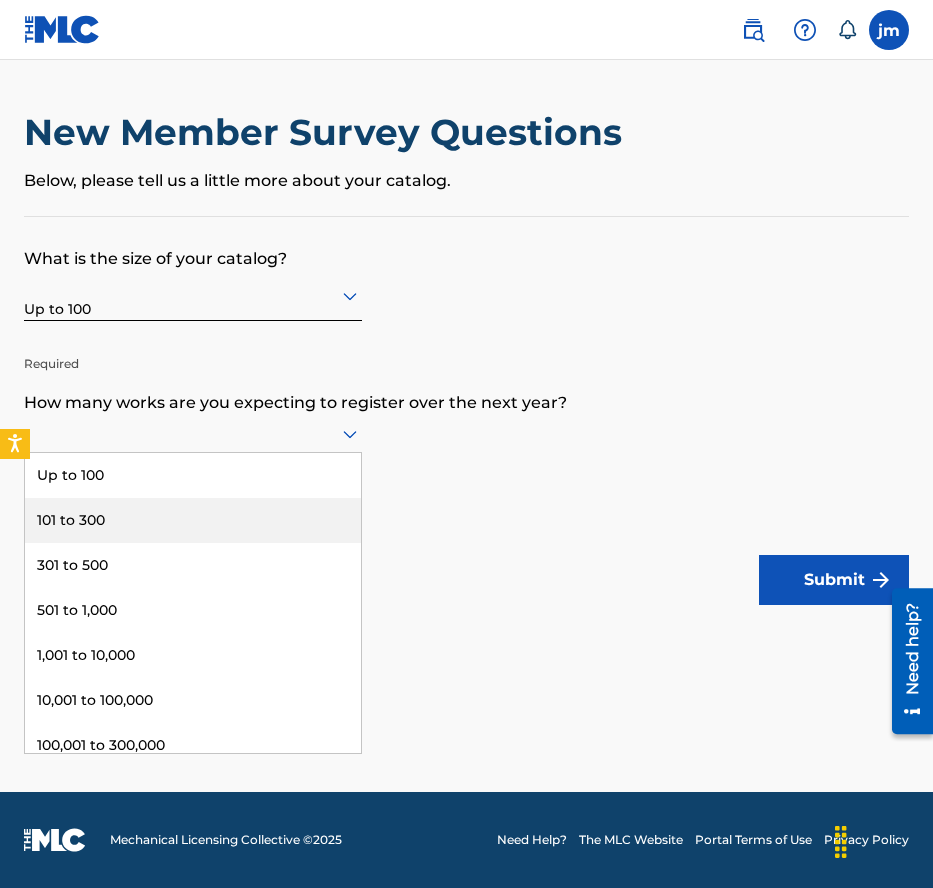 click on "101 to 300" at bounding box center [193, 520] 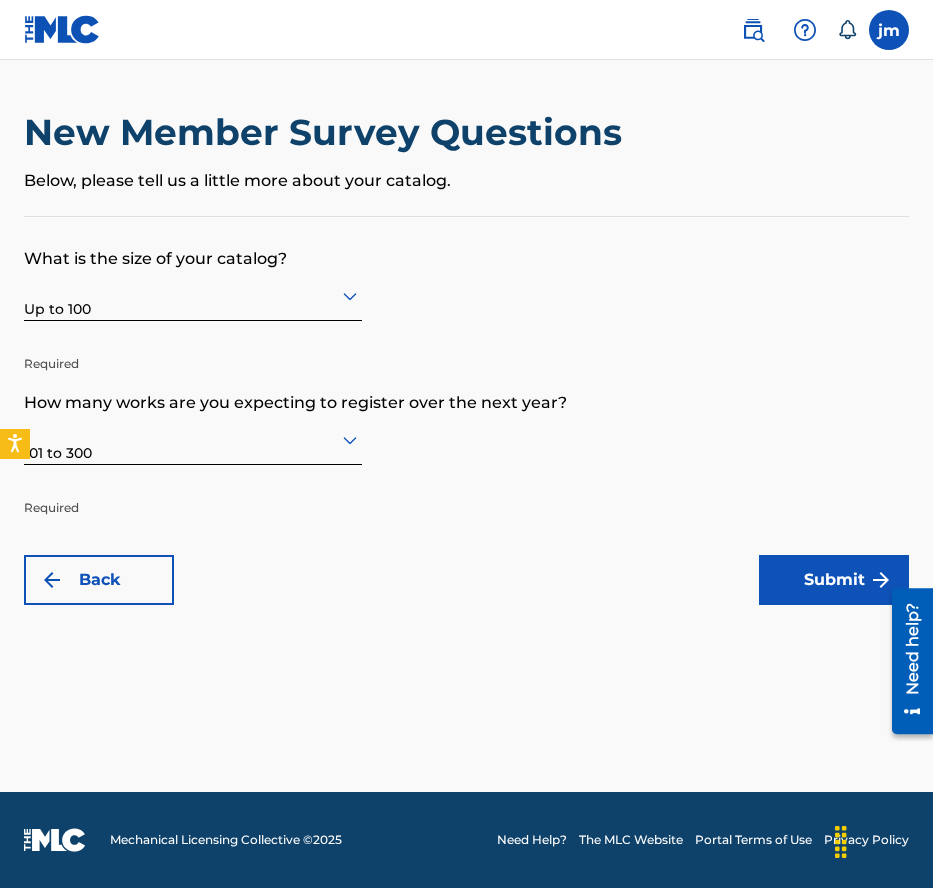 drag, startPoint x: 796, startPoint y: 572, endPoint x: 649, endPoint y: 613, distance: 152.61061 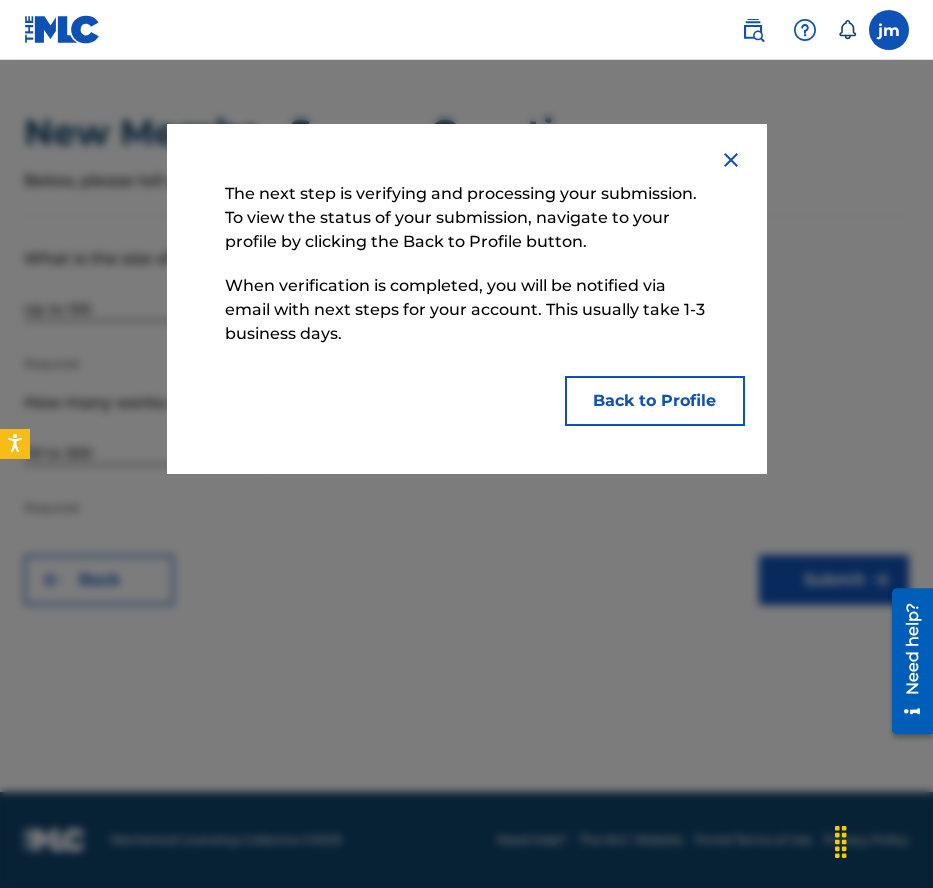 click on "Back to Profile" at bounding box center (655, 401) 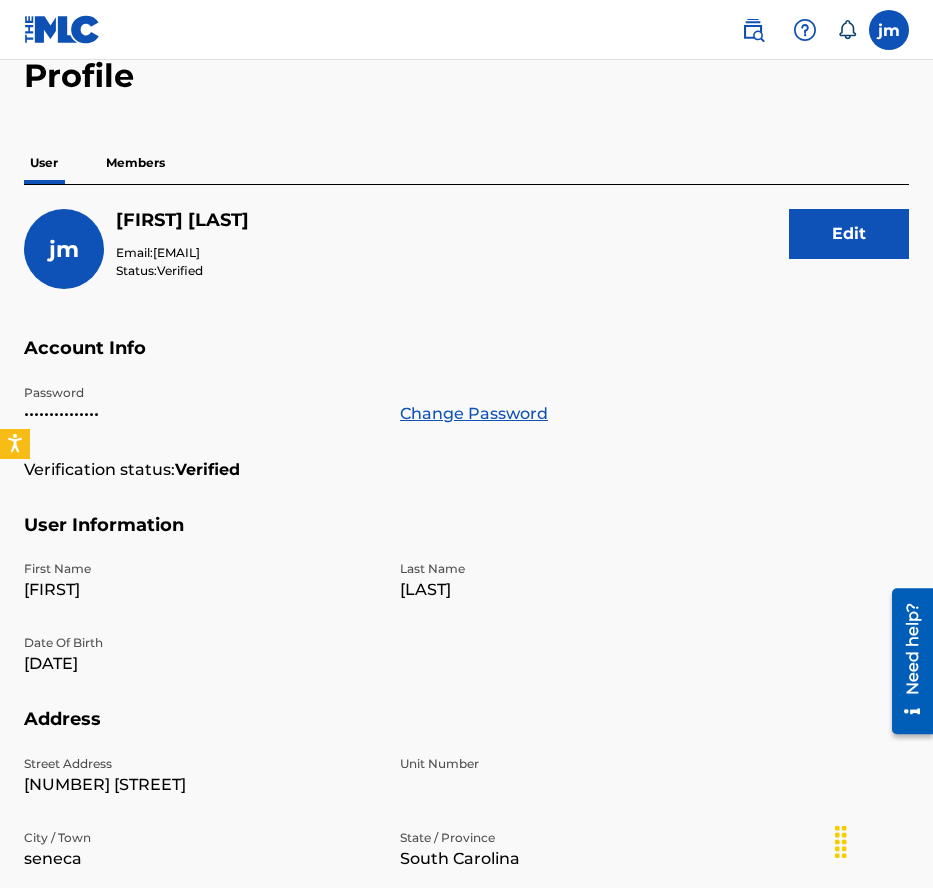 scroll, scrollTop: 200, scrollLeft: 0, axis: vertical 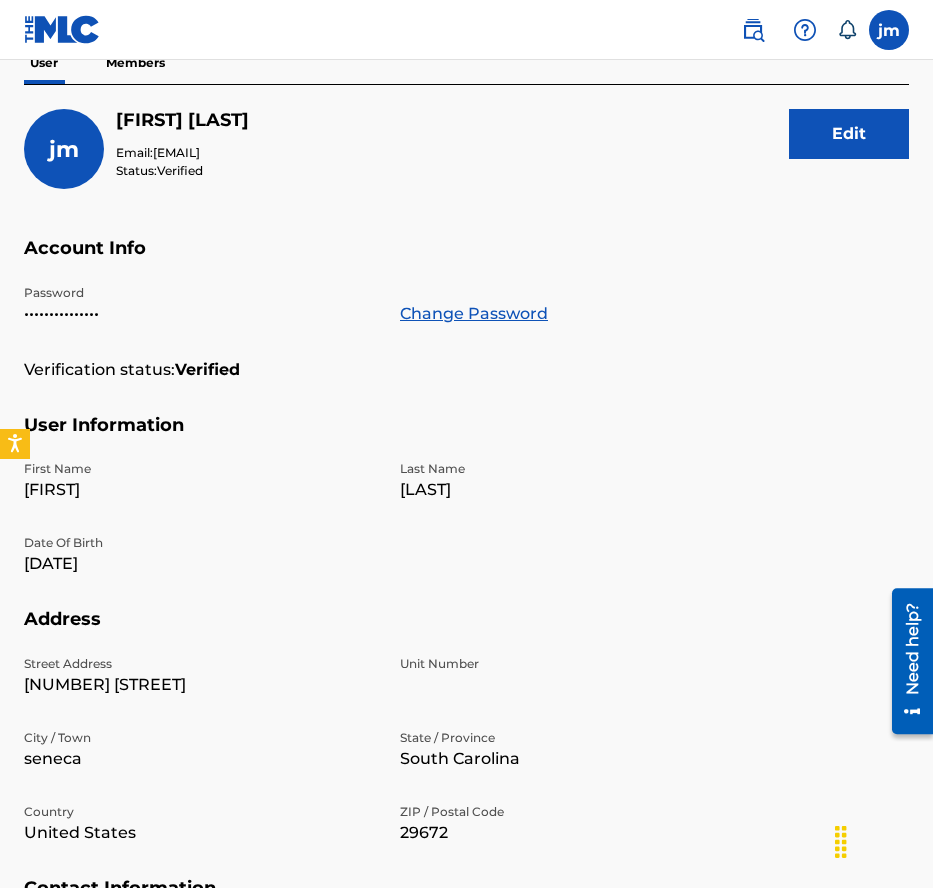 click on "•••••••••••••••" at bounding box center (200, 314) 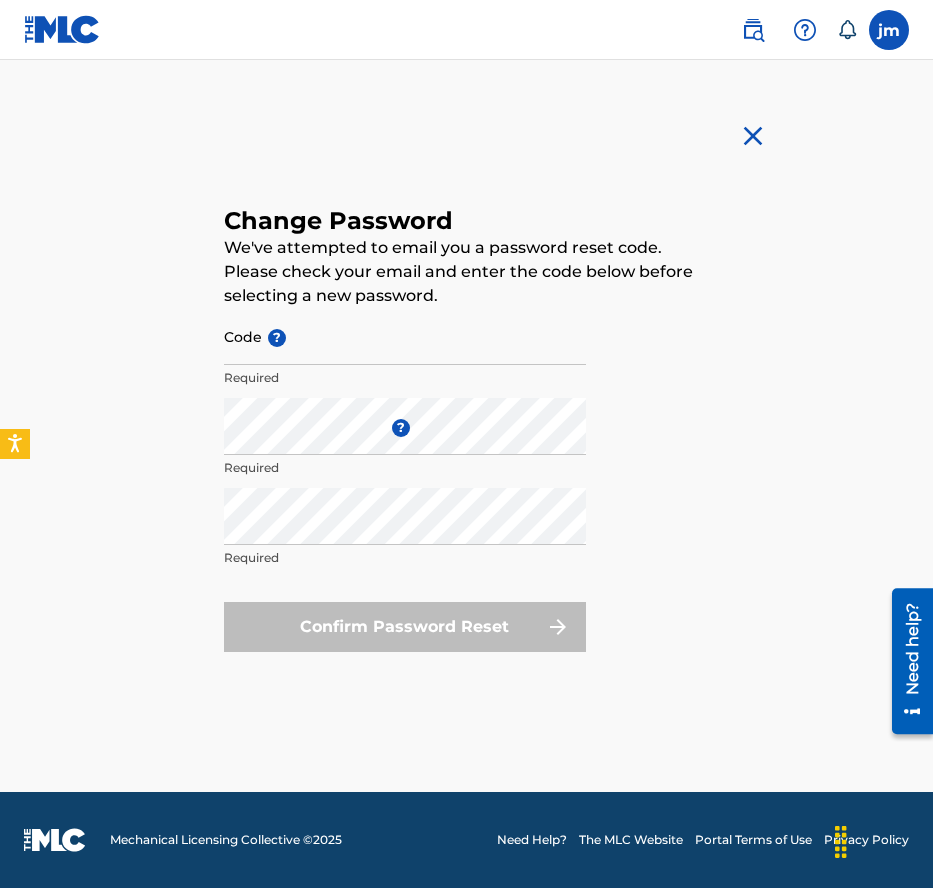 scroll, scrollTop: 0, scrollLeft: 0, axis: both 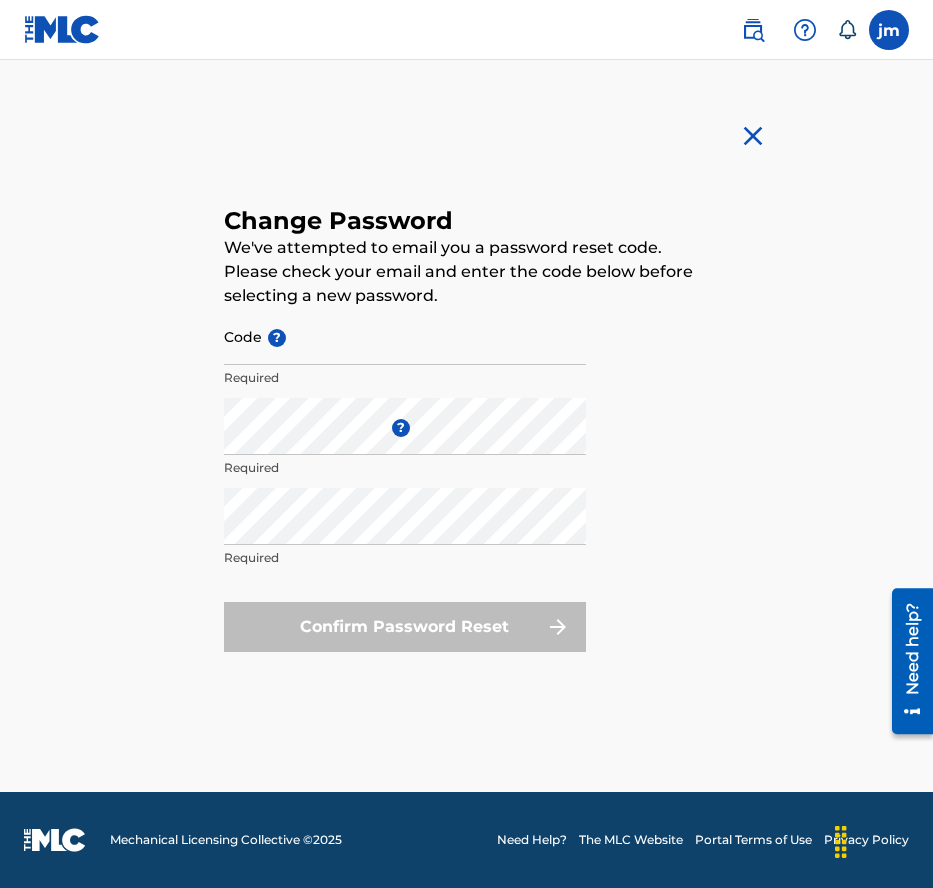type on "Thepad733@gmail.com" 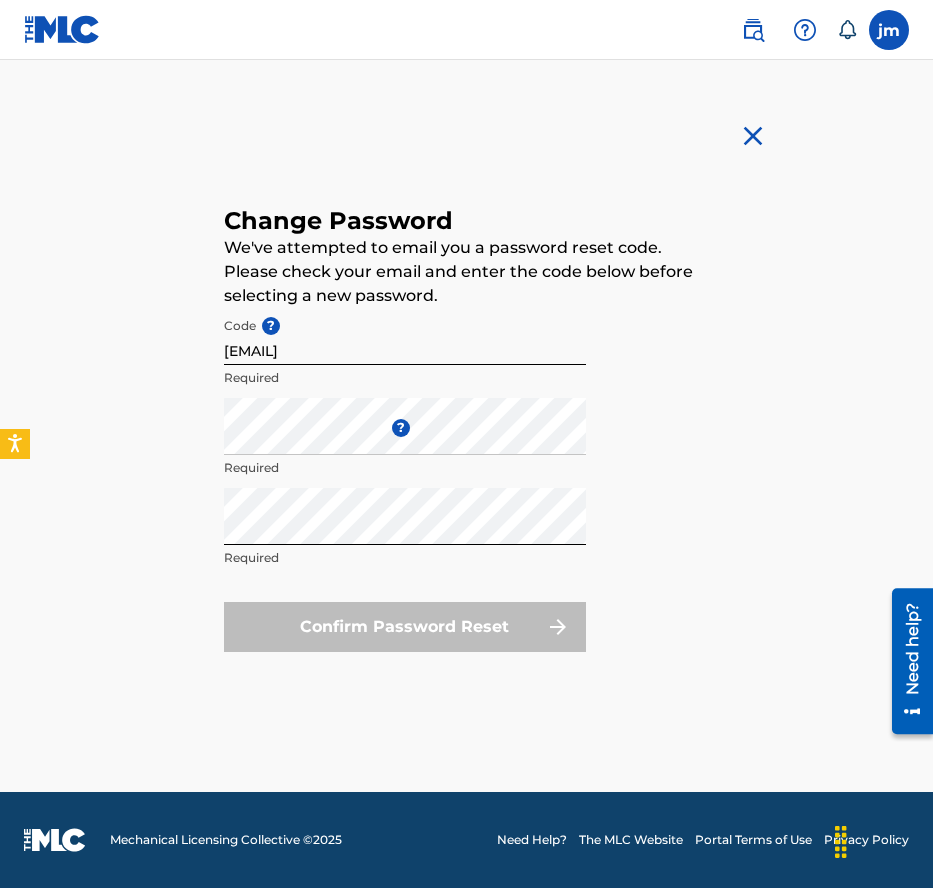 click at bounding box center (753, 136) 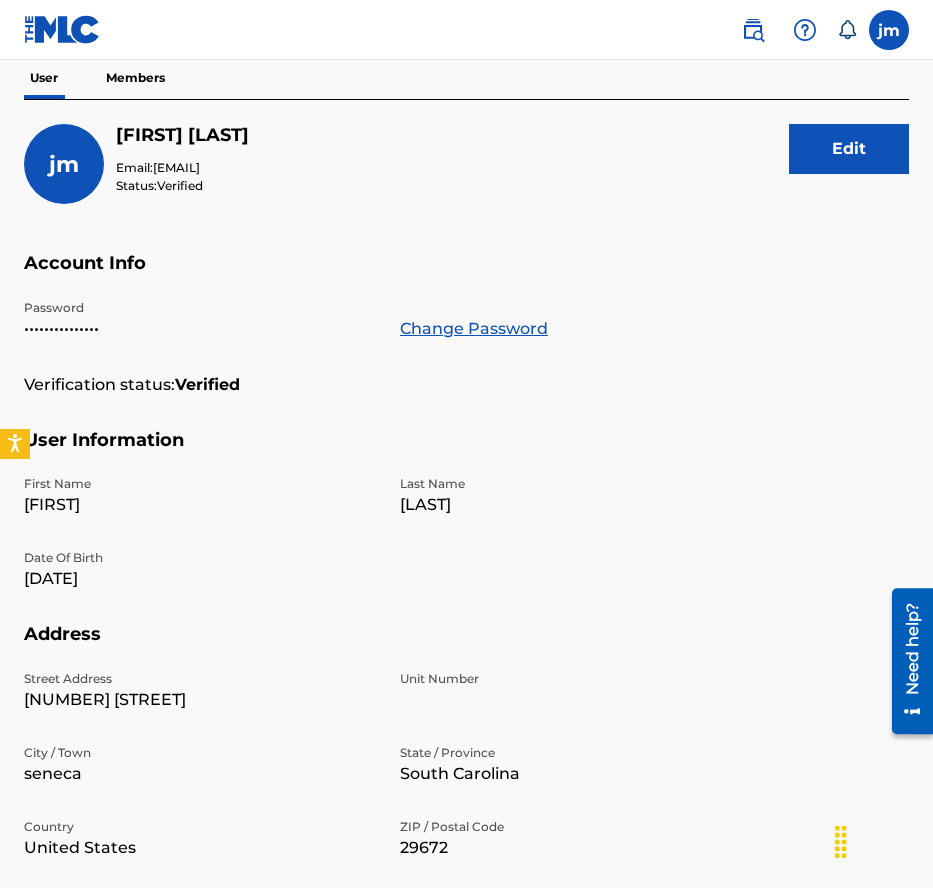 scroll, scrollTop: 0, scrollLeft: 0, axis: both 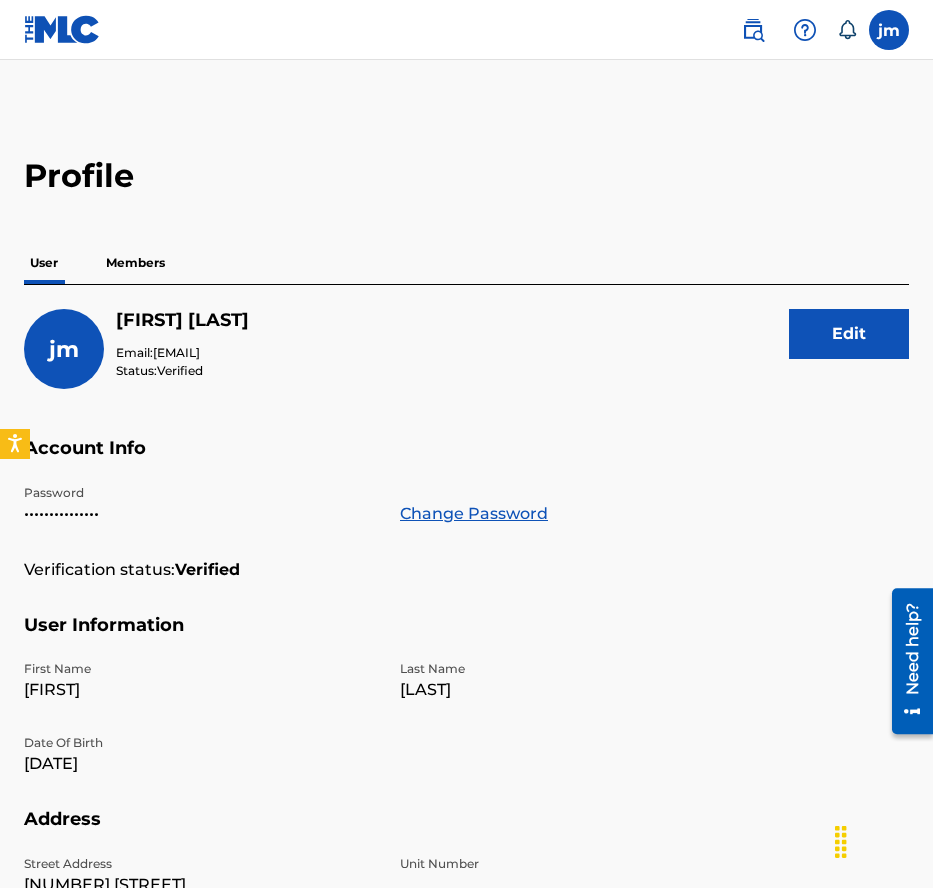 click at bounding box center (805, 30) 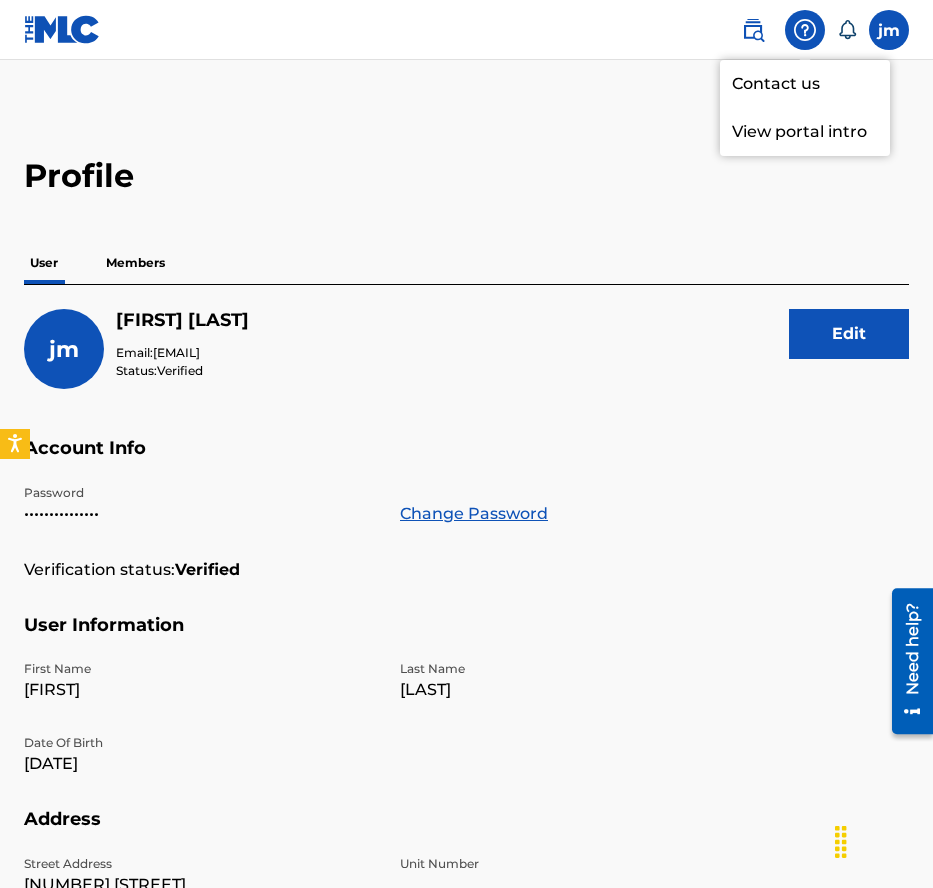click 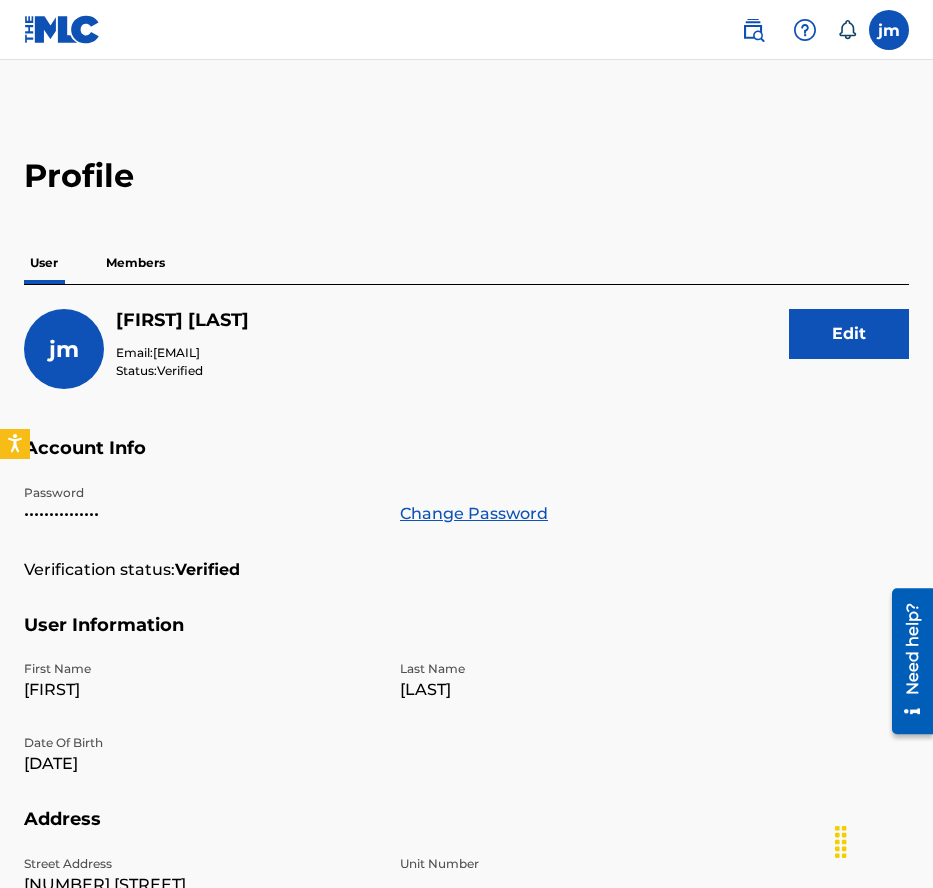 click at bounding box center (889, 30) 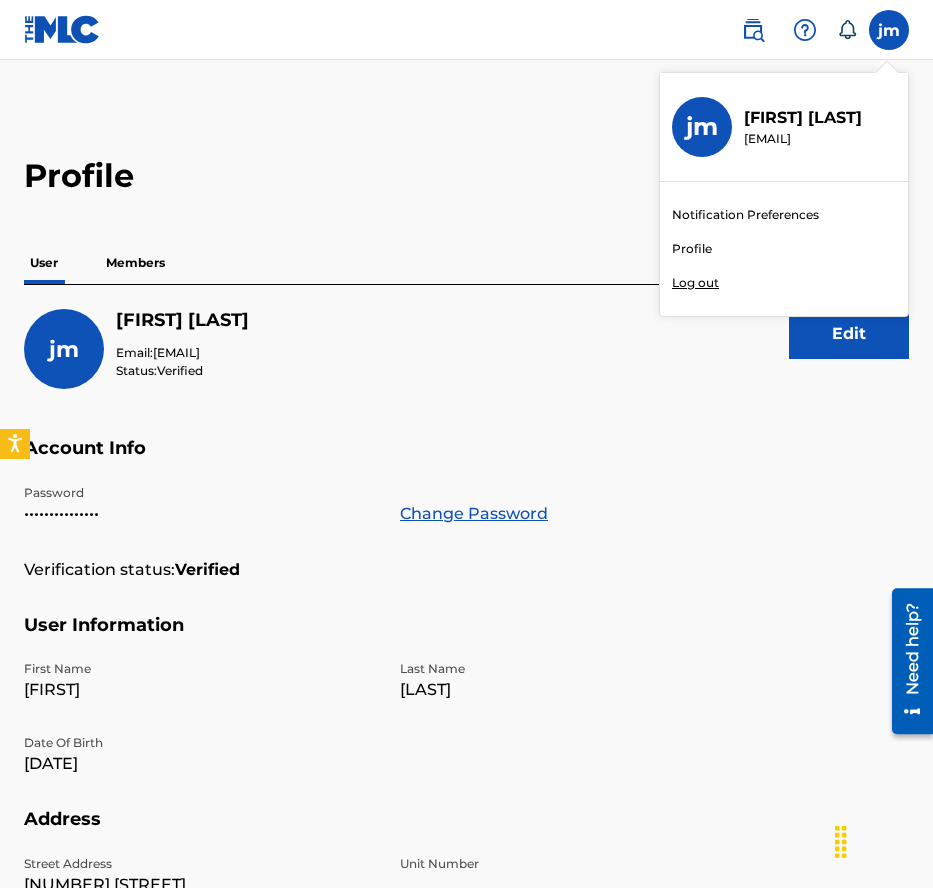 click on "Notification Preferences" at bounding box center [745, 215] 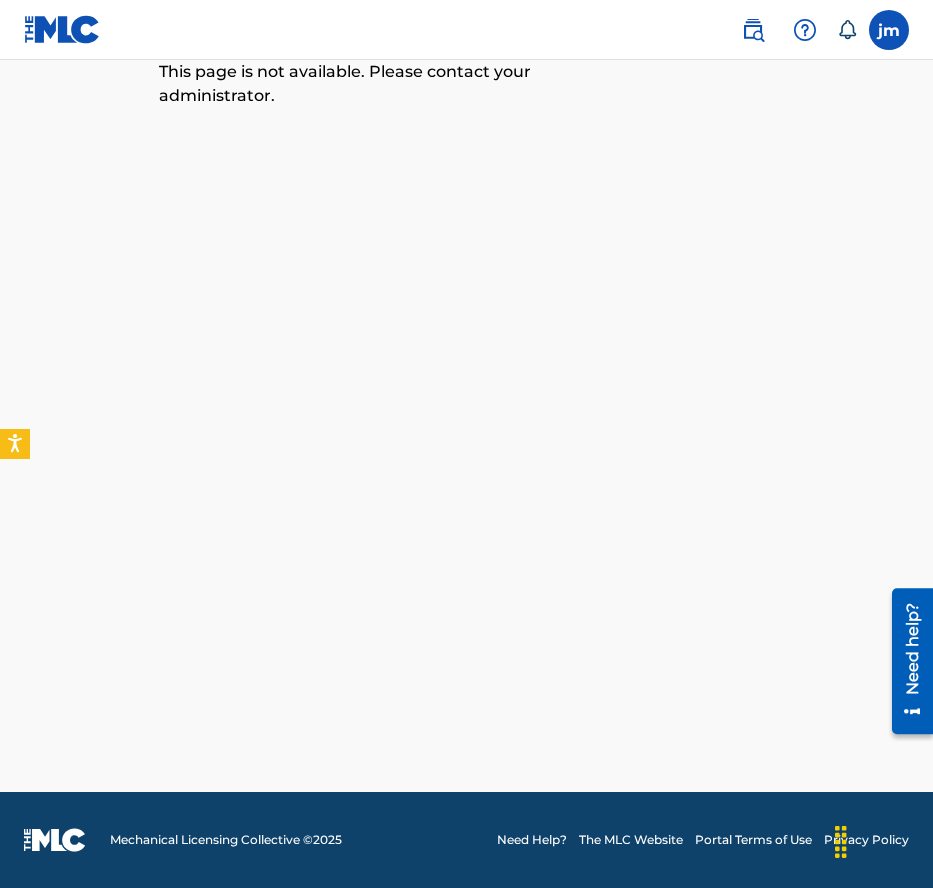 click at bounding box center (62, 29) 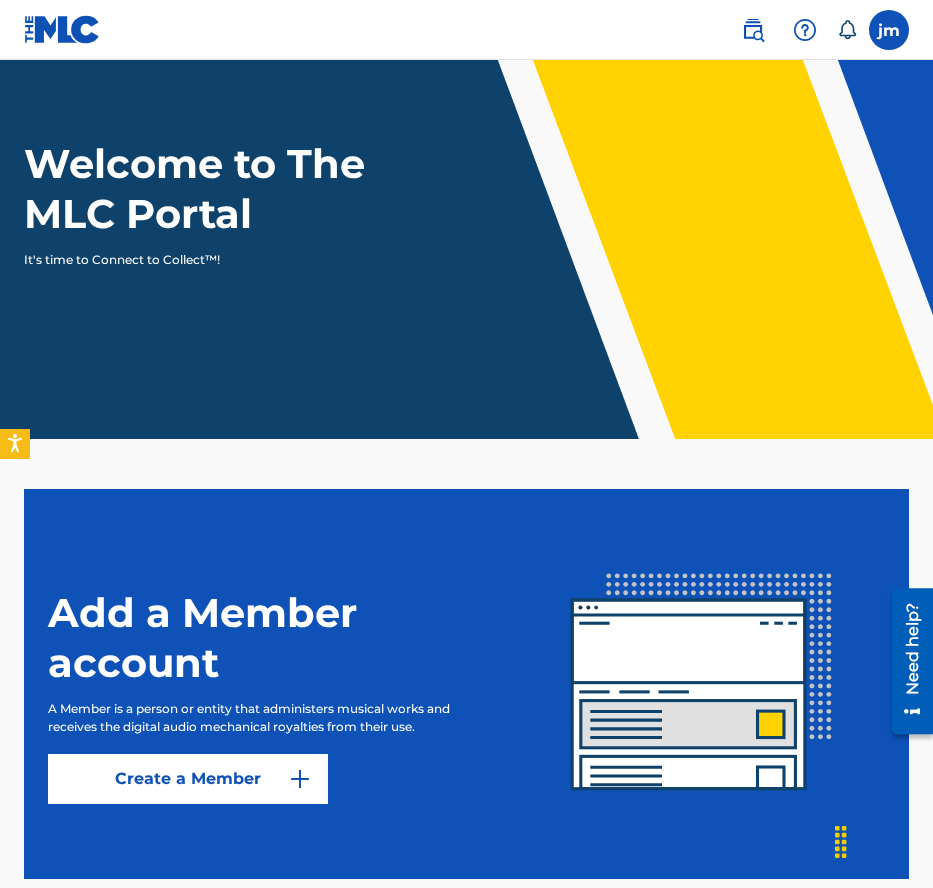 scroll, scrollTop: 178, scrollLeft: 0, axis: vertical 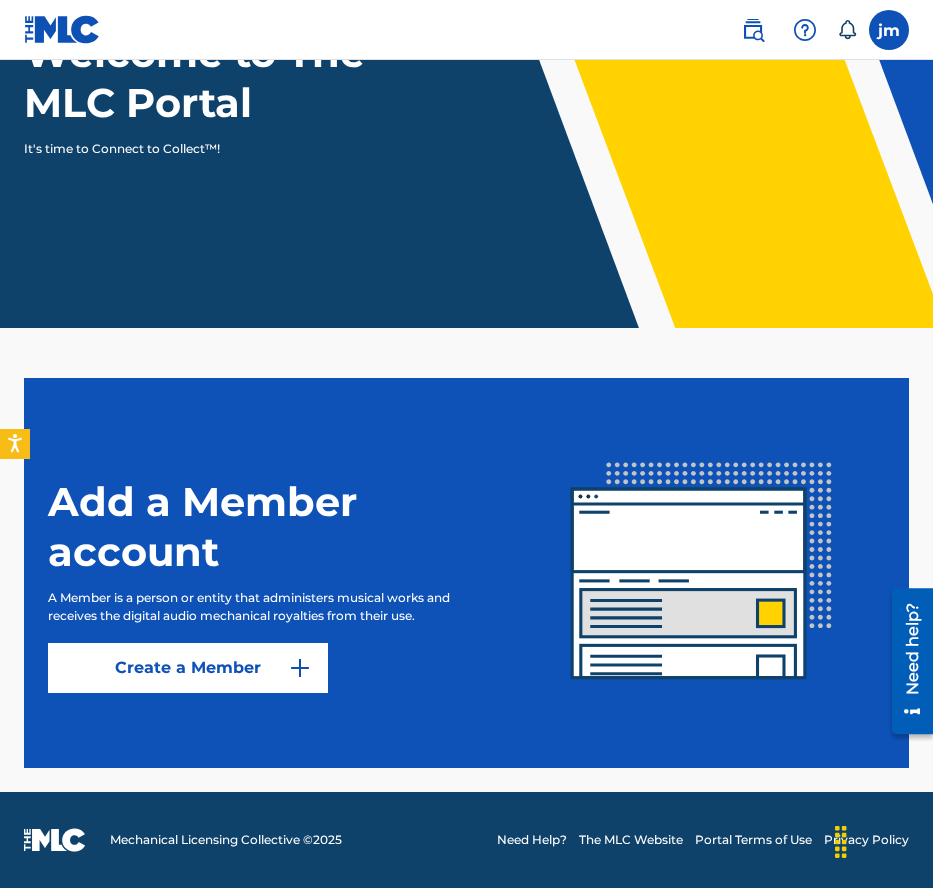 click on "Create a Member" at bounding box center (188, 668) 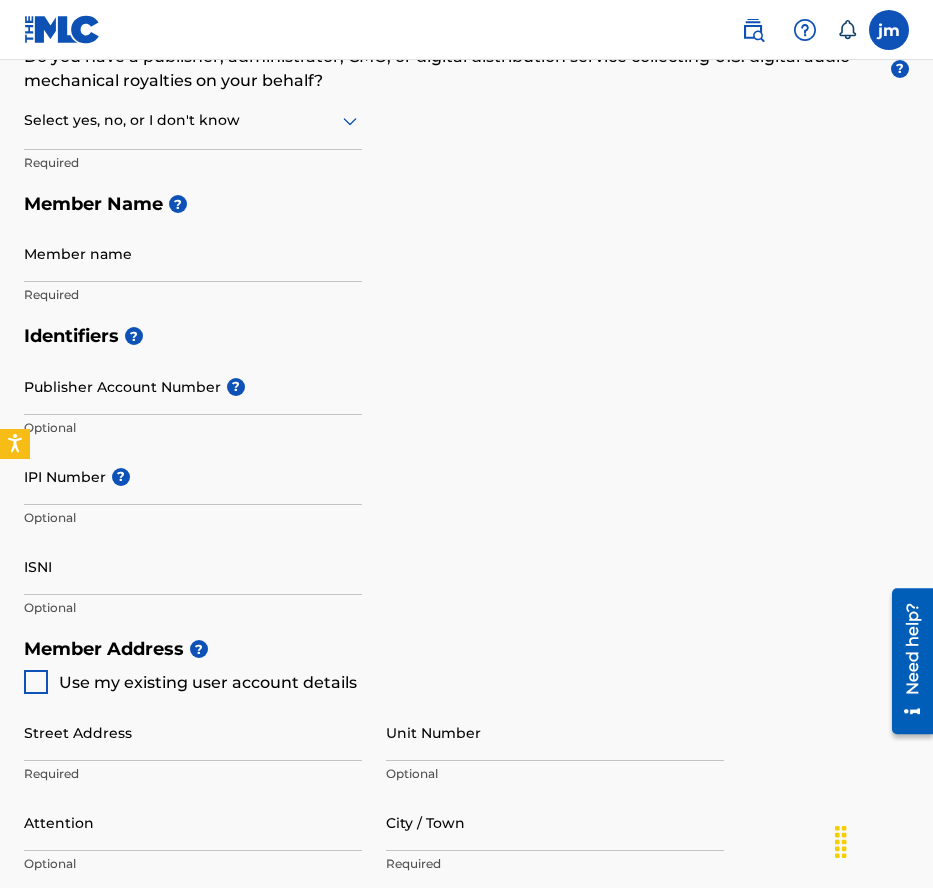 scroll, scrollTop: 300, scrollLeft: 0, axis: vertical 